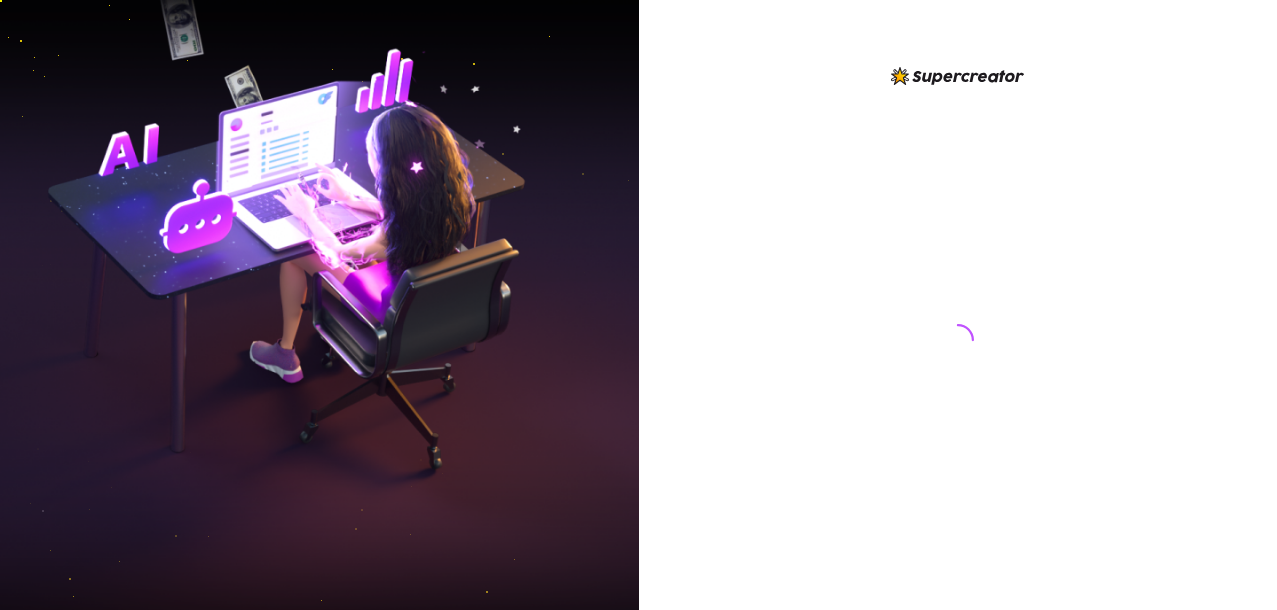 scroll, scrollTop: 0, scrollLeft: 0, axis: both 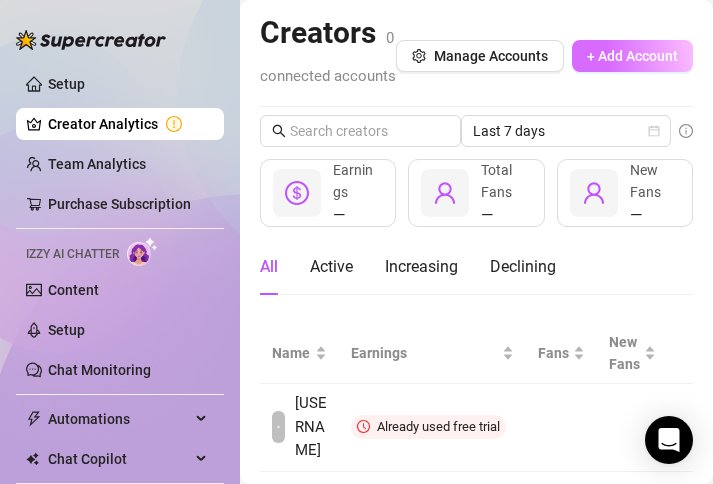 click on "+ Add Account" at bounding box center (632, 56) 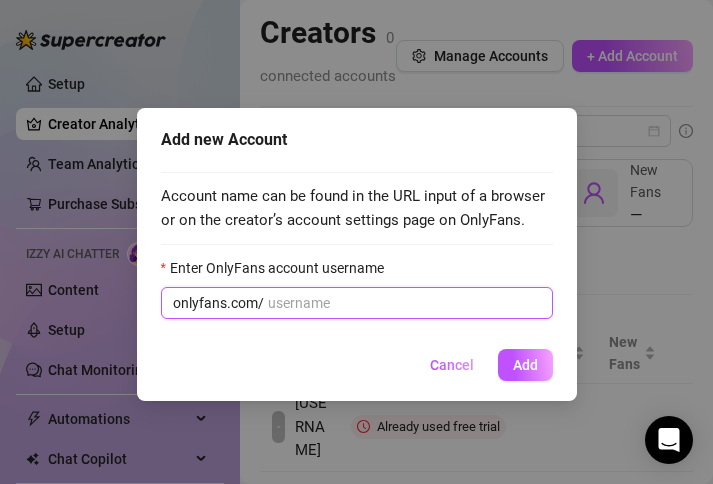 click on "Enter OnlyFans account username" at bounding box center [404, 303] 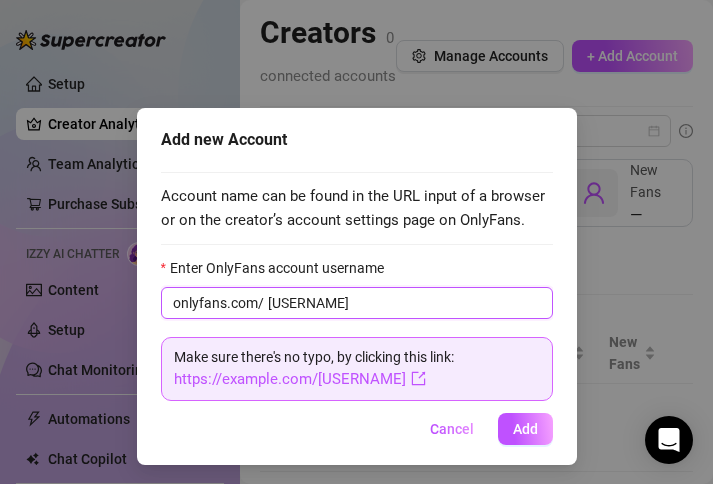 type on "[USERNAME]" 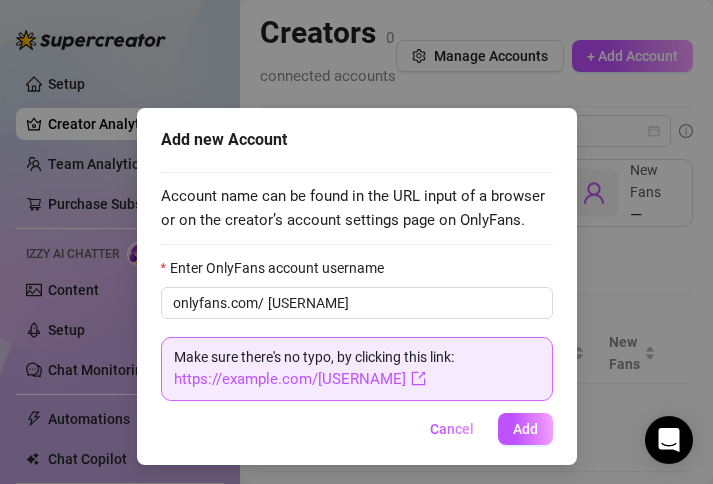 click on "Cancel Add" at bounding box center [357, 429] 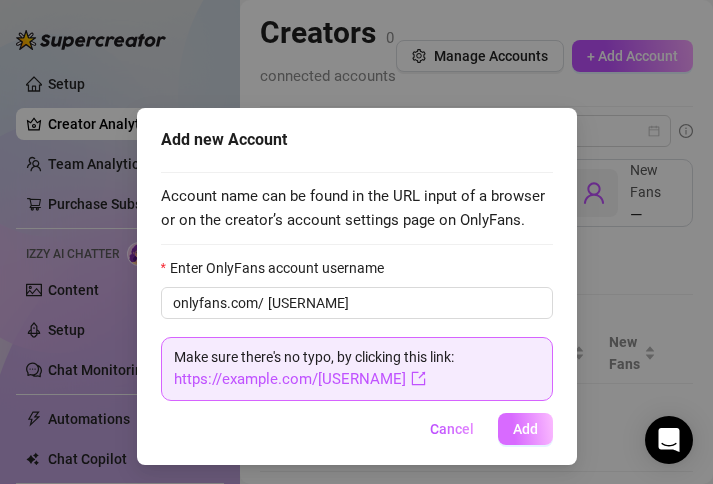 click on "Add" at bounding box center (525, 429) 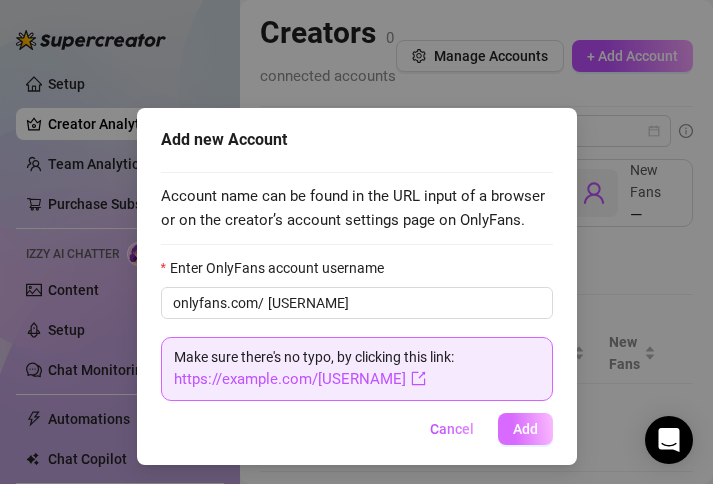 click on "Add" at bounding box center [525, 429] 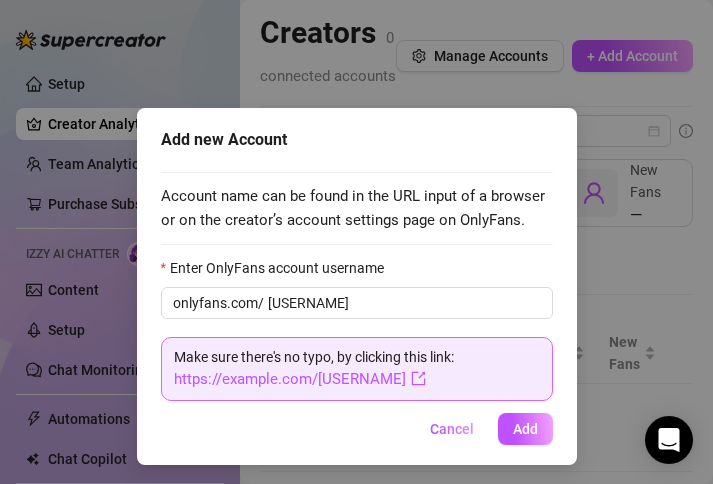 type 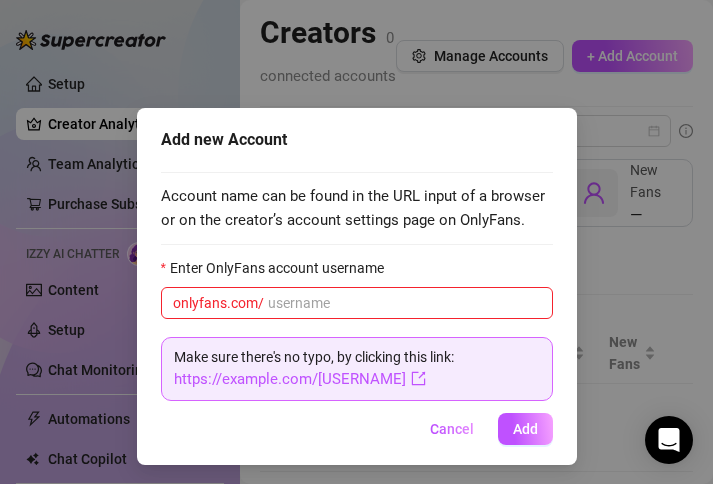 click on "Add" at bounding box center (525, 429) 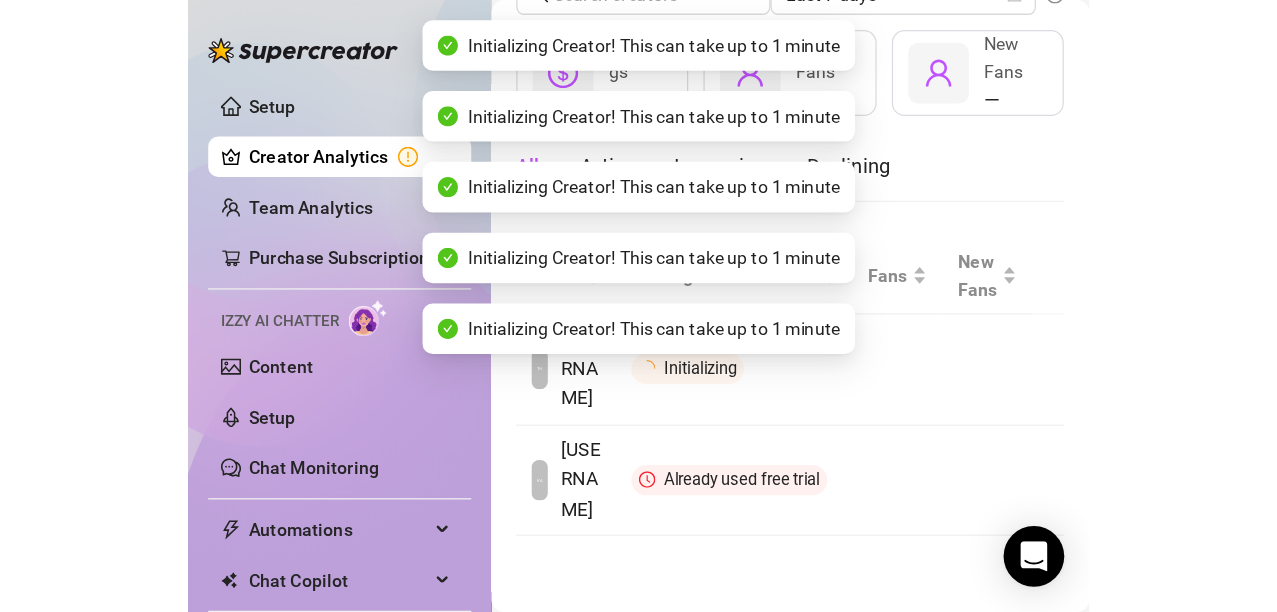 scroll, scrollTop: 221, scrollLeft: 0, axis: vertical 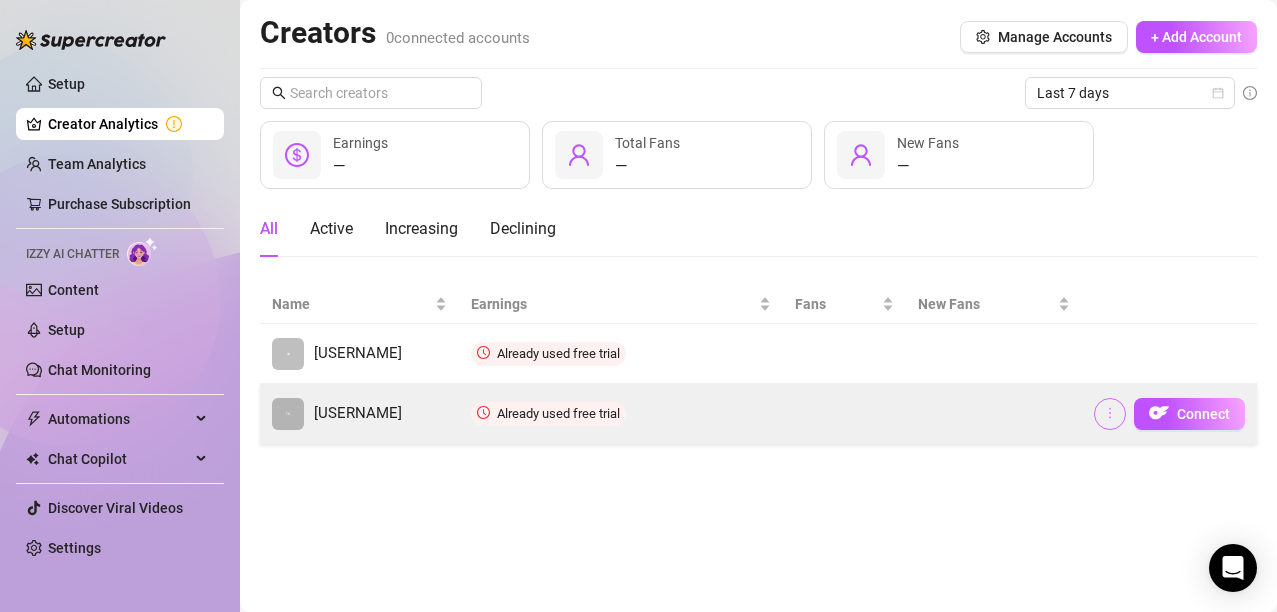 click 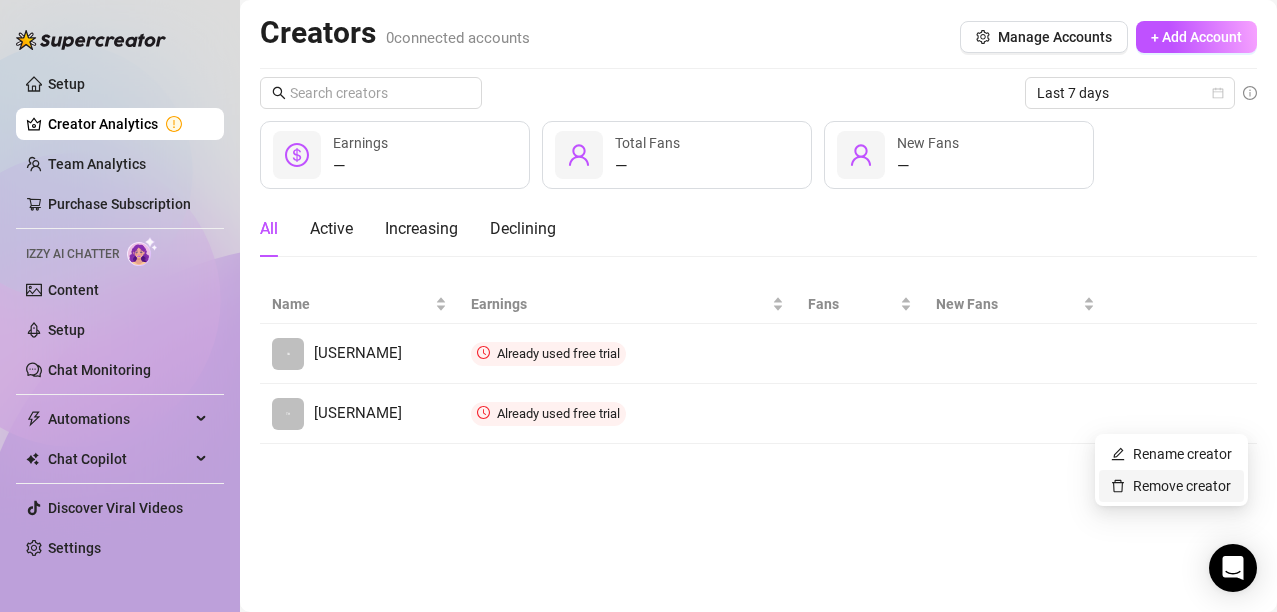 click on "Remove creator" at bounding box center (1171, 486) 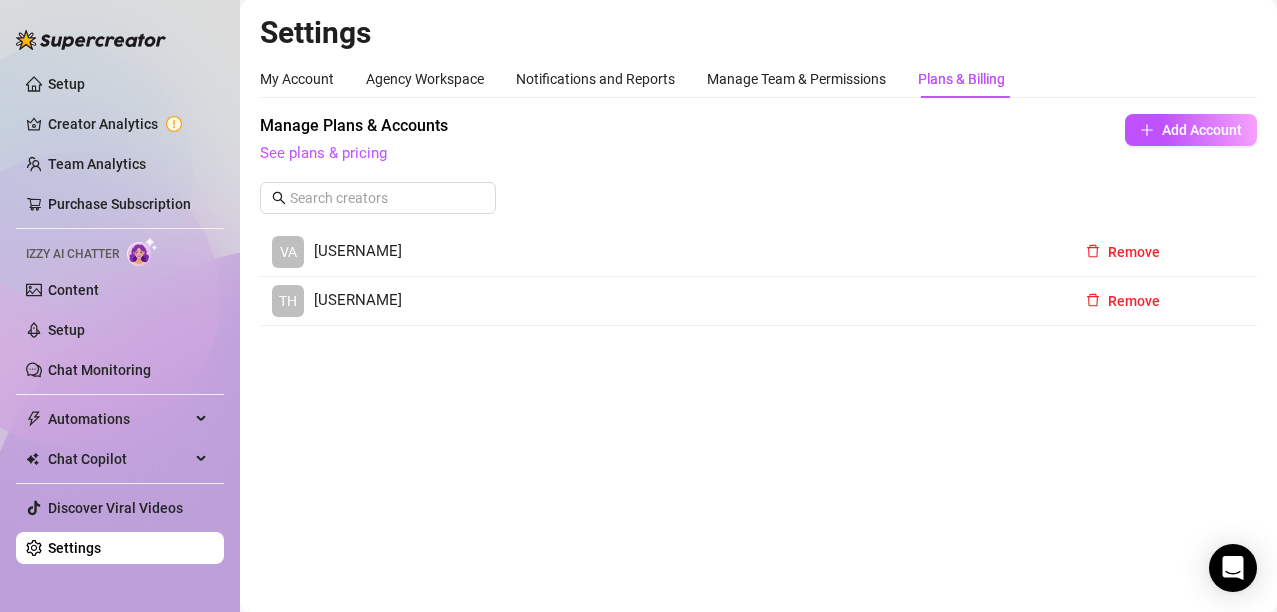 click on "Remove" at bounding box center (1134, 252) 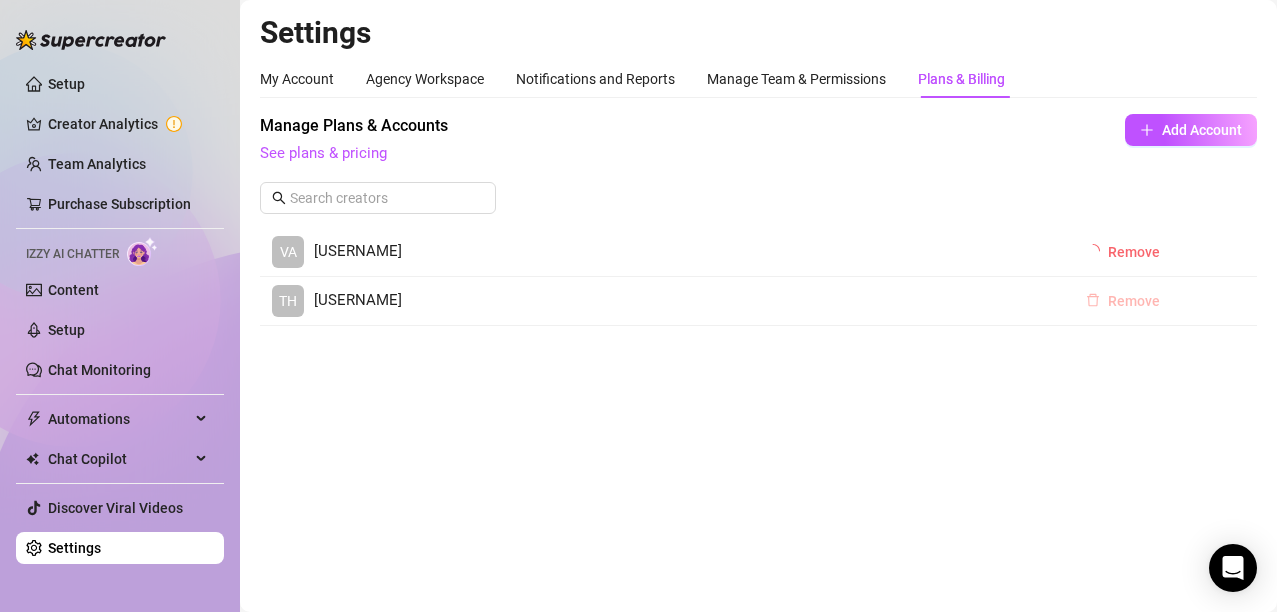 click on "Remove" at bounding box center (1134, 301) 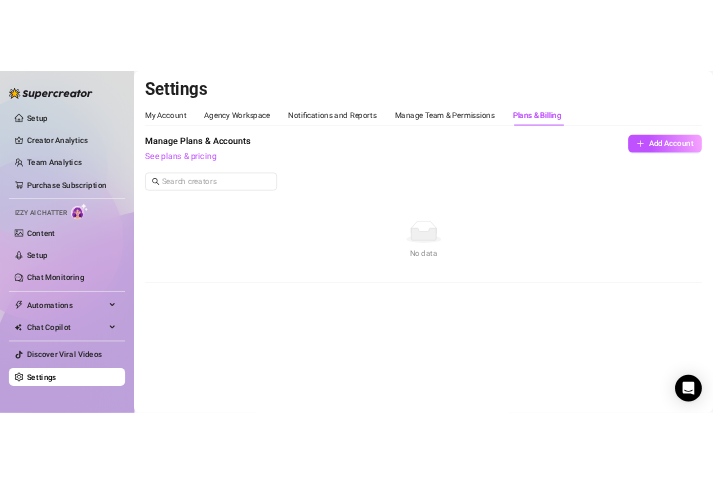 scroll, scrollTop: 0, scrollLeft: 0, axis: both 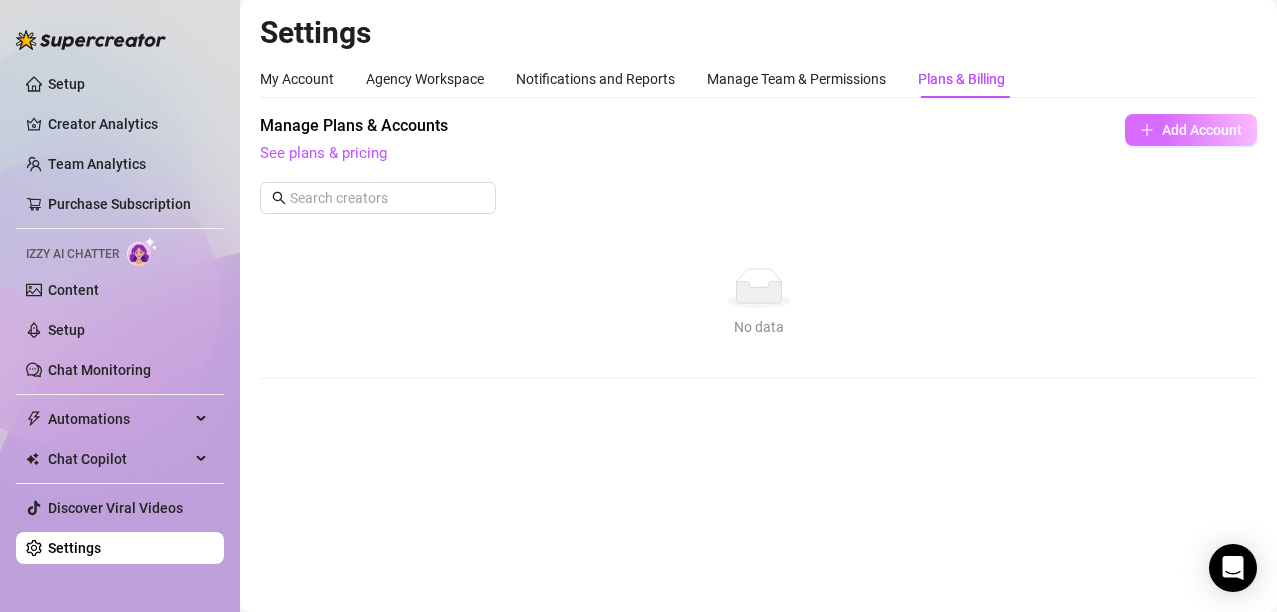 click on "Add Account" at bounding box center [1202, 130] 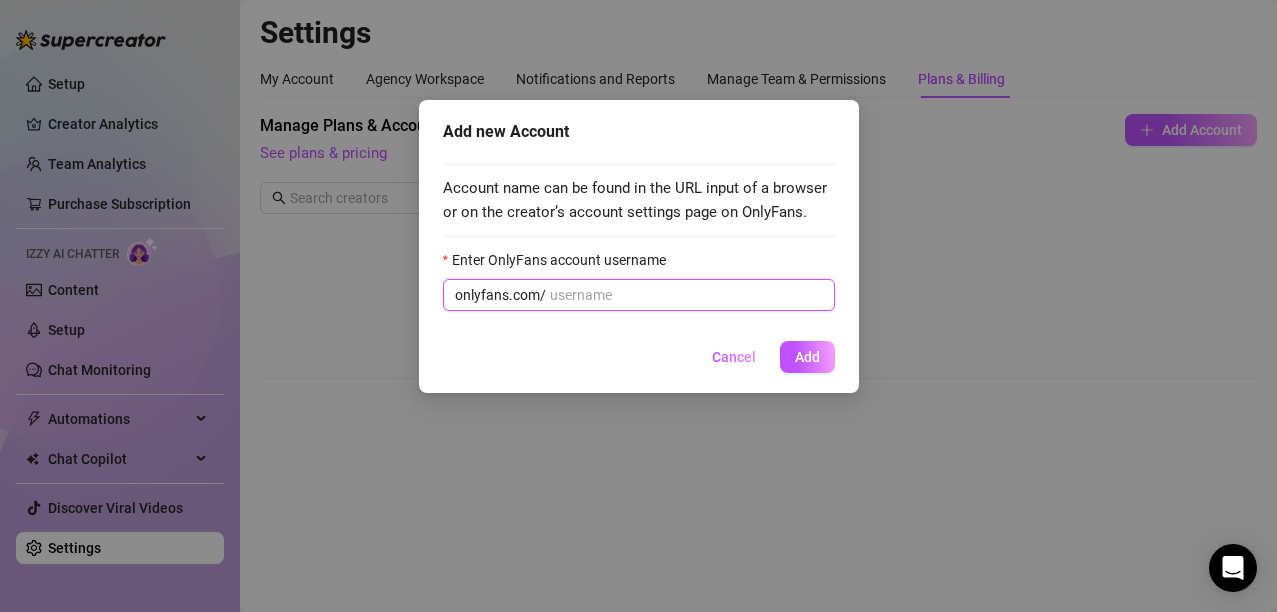 paste on "@[USERNAME]" 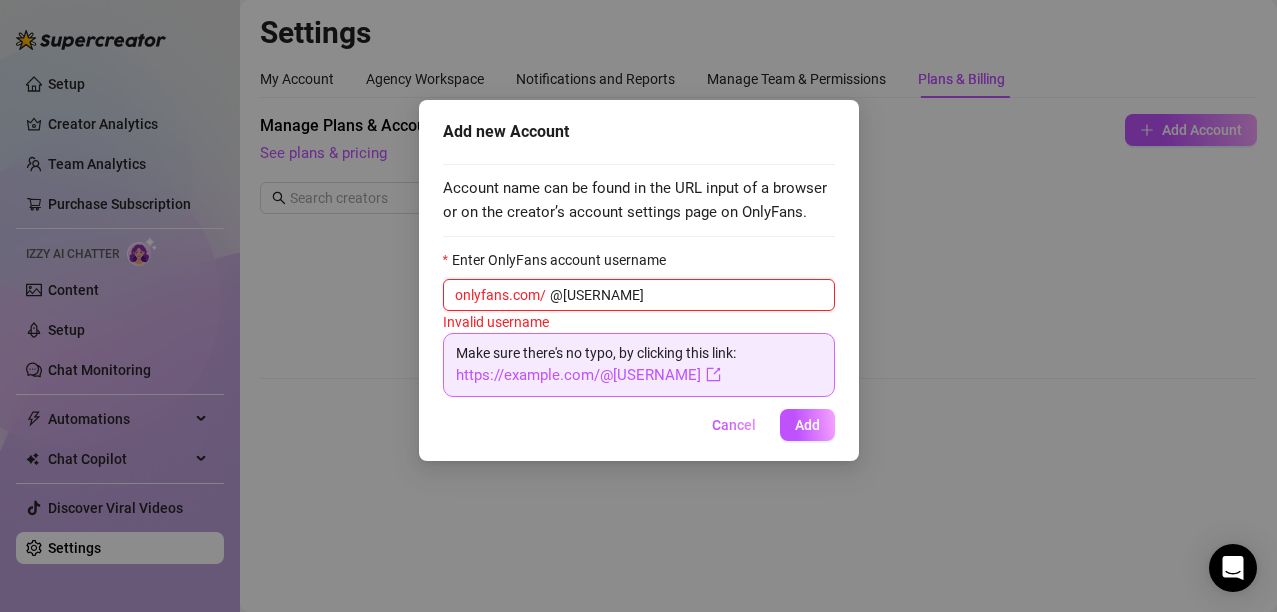 drag, startPoint x: 560, startPoint y: 297, endPoint x: 573, endPoint y: 298, distance: 13.038404 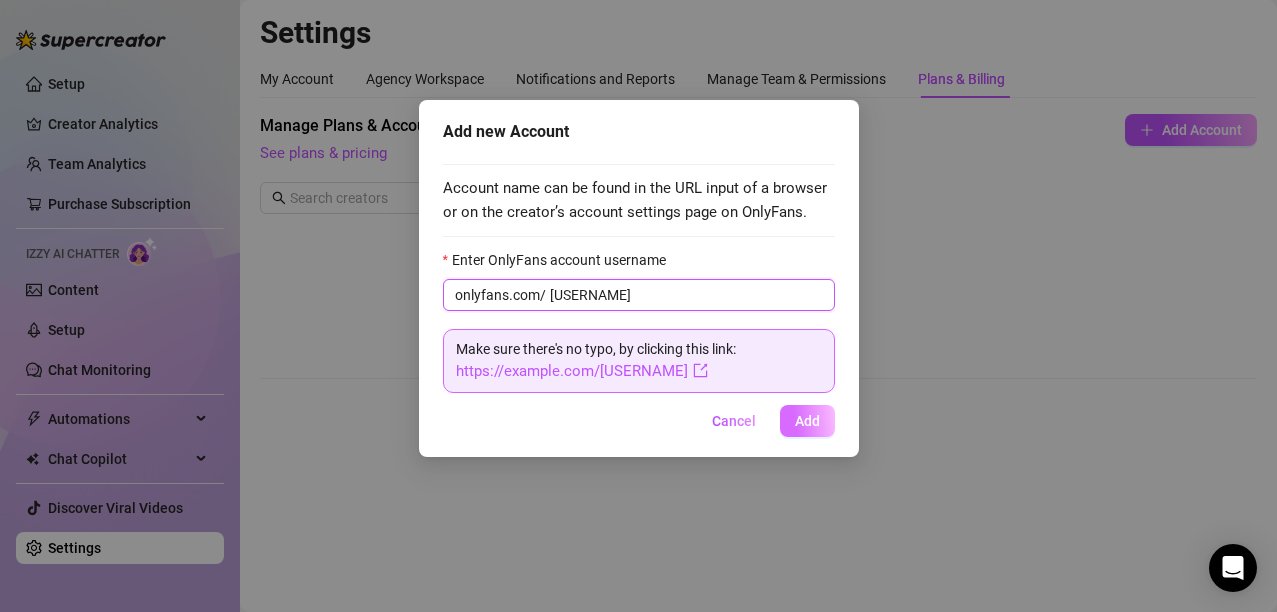 type on "[USERNAME]" 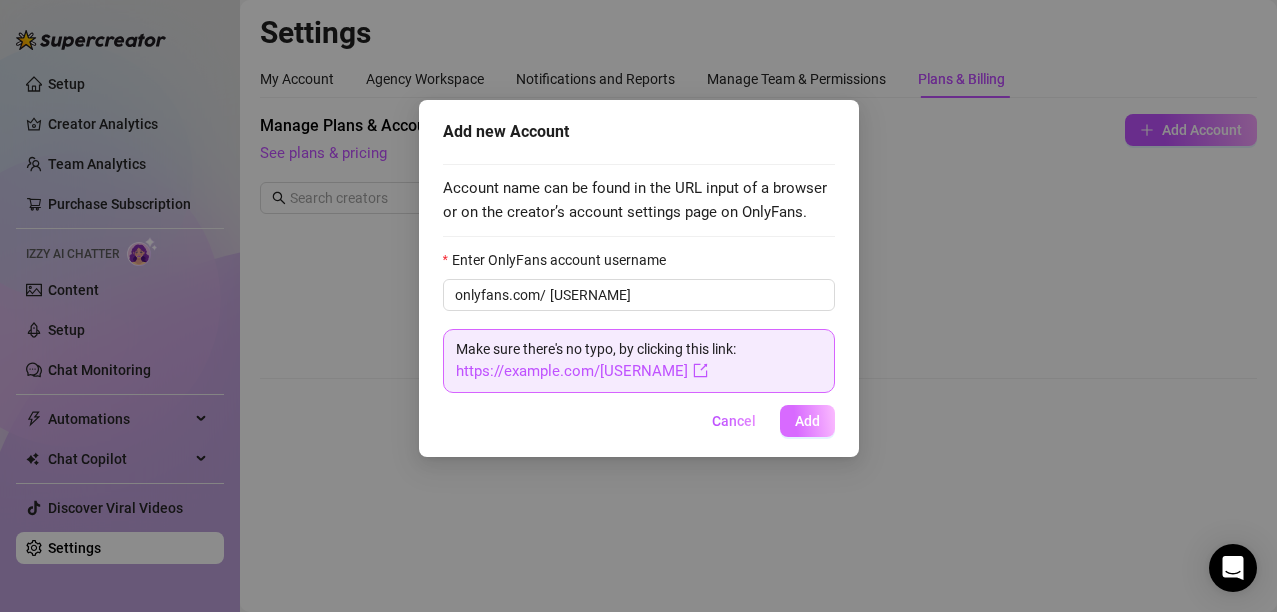 click on "Add" at bounding box center [807, 421] 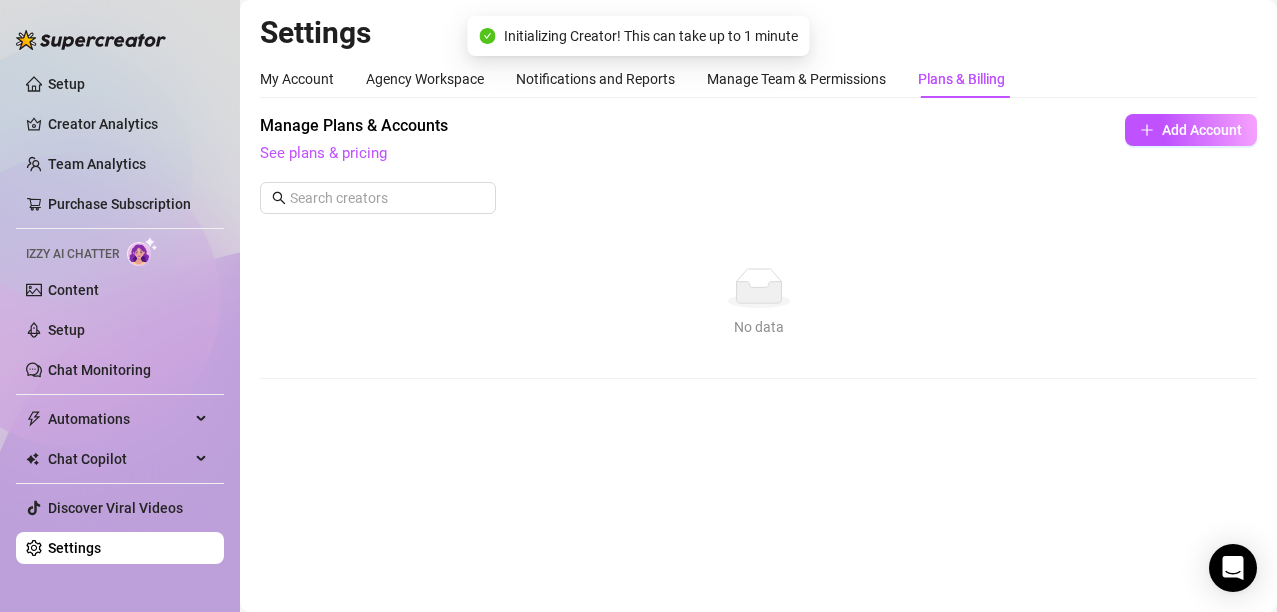 click on "Add new Account Account name can be found in the URL input of a browser or on the creator’s account settings page on OnlyFans. Enter OnlyFans account username onlyfans.com/ Make sure there's no typo, by clicking this link: https://example.com/[USERNAME] Cancel Add" at bounding box center (638, 306) 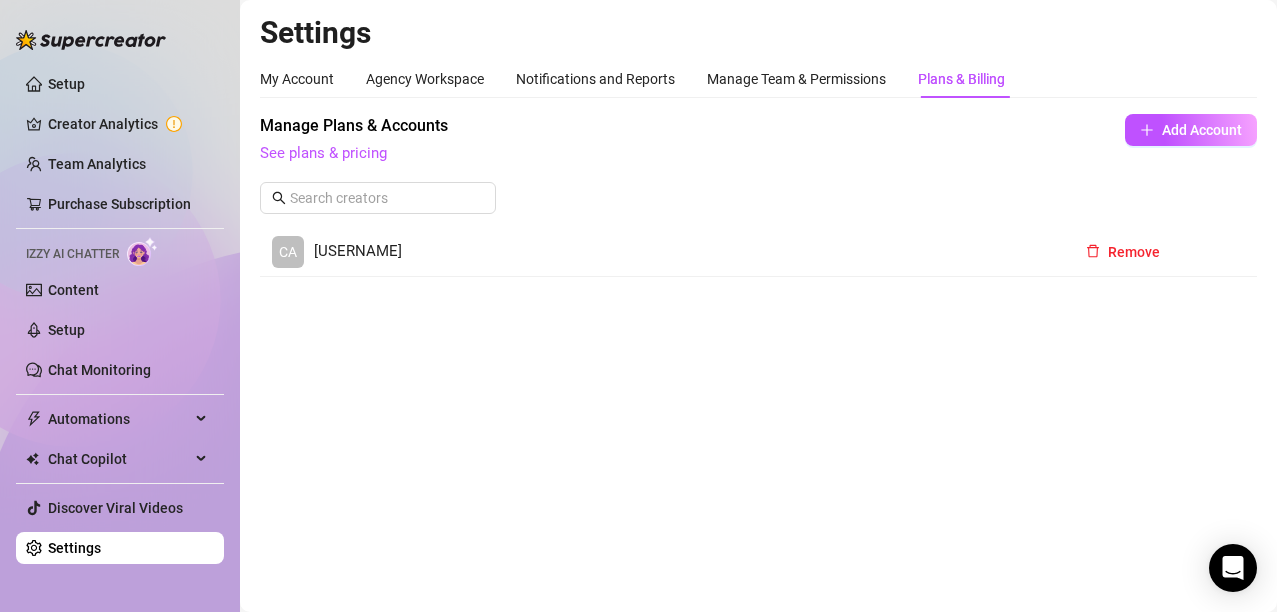 click on "[STATE] [USERNAME]" at bounding box center [426, 252] 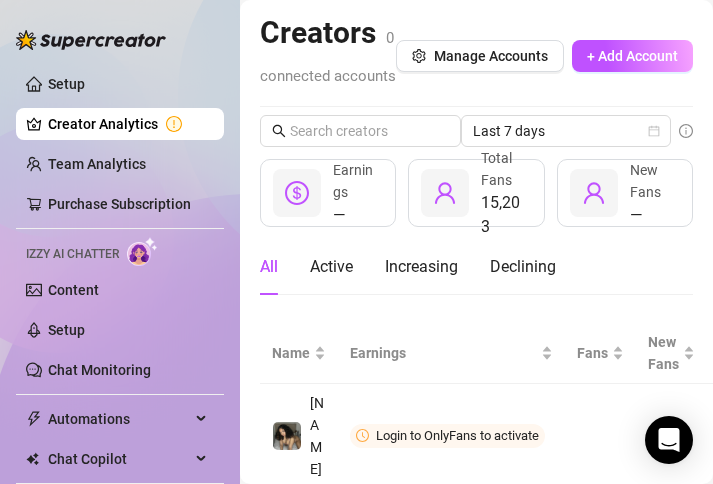 click on "Creators  0  connected accounts Manage Accounts + Add Account" at bounding box center [476, 56] 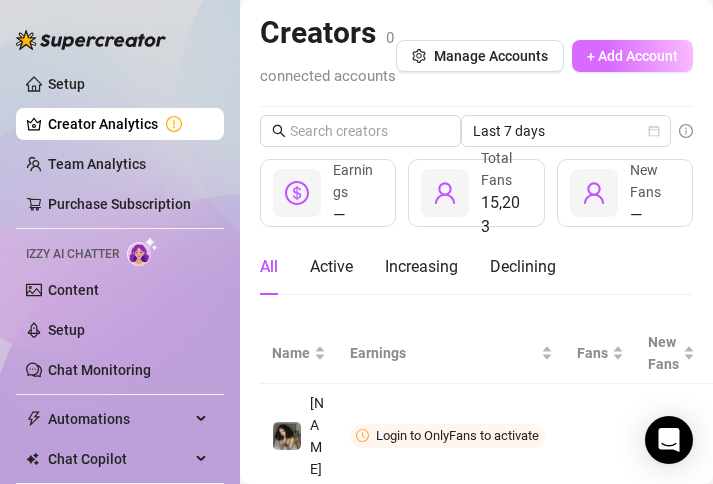 click on "+ Add Account" at bounding box center (632, 56) 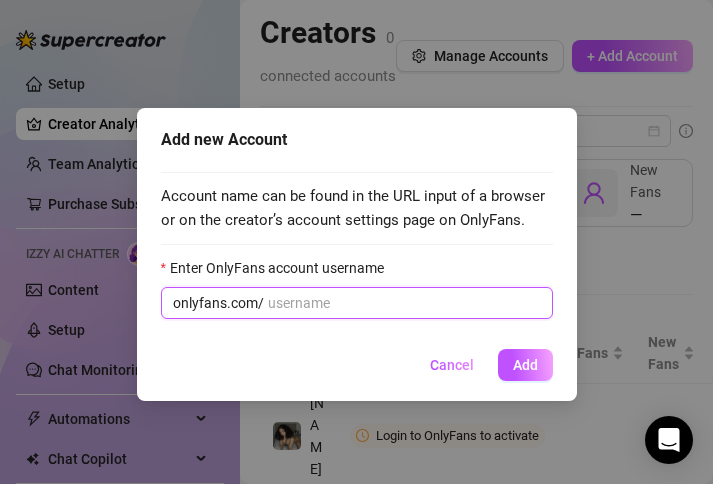 paste on "@[USERNAME]" 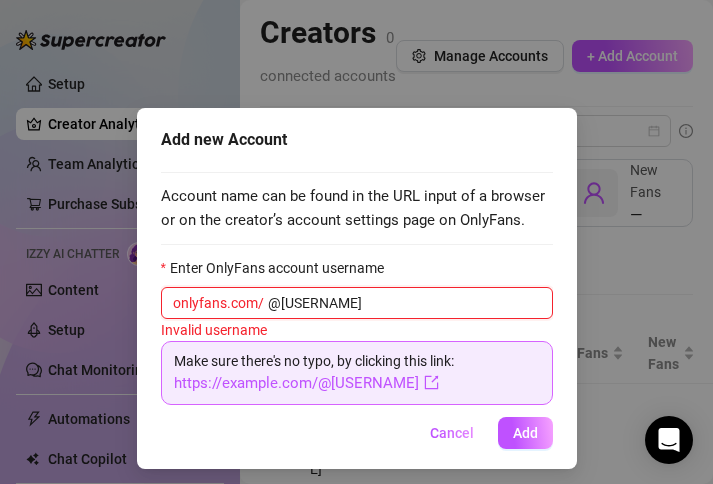 click on "@[USERNAME]" at bounding box center (404, 303) 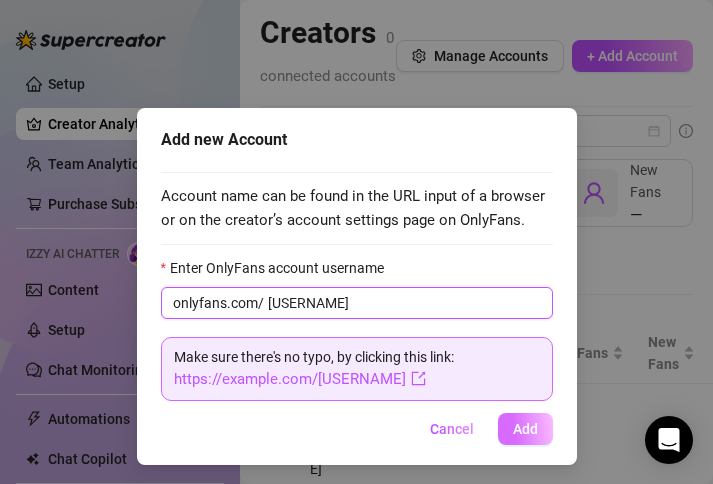 type on "[USERNAME]" 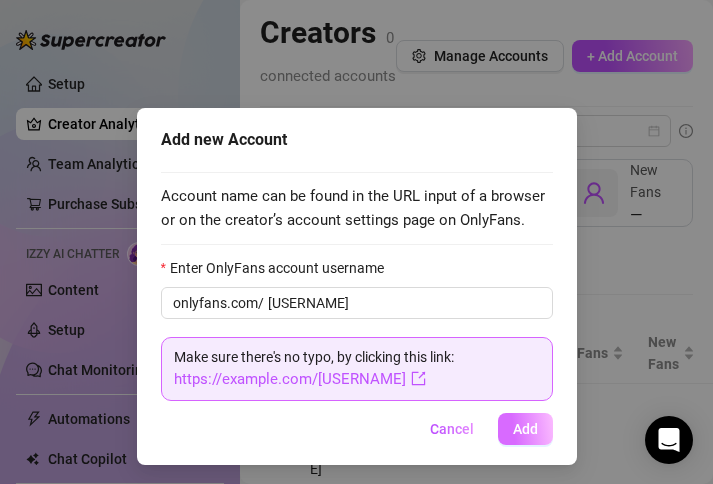click on "Add" at bounding box center (525, 429) 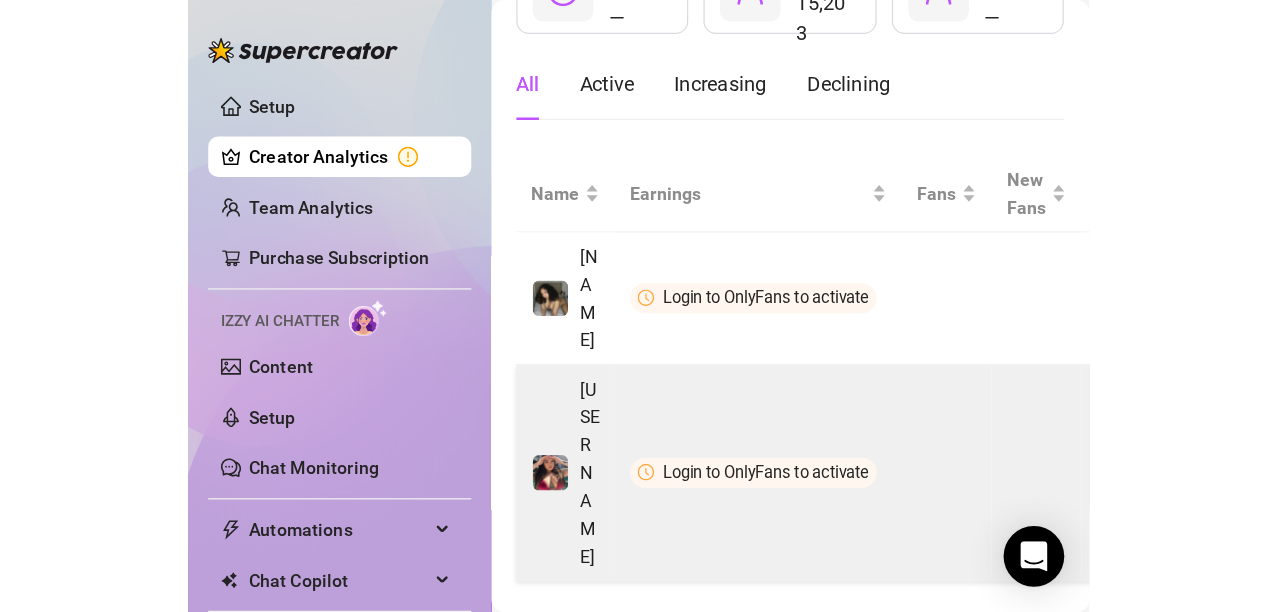 scroll, scrollTop: 291, scrollLeft: 0, axis: vertical 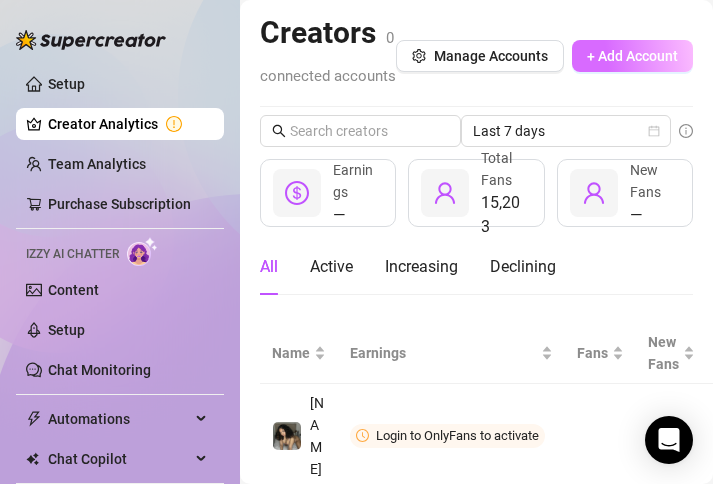 click on "+ Add Account" at bounding box center (632, 56) 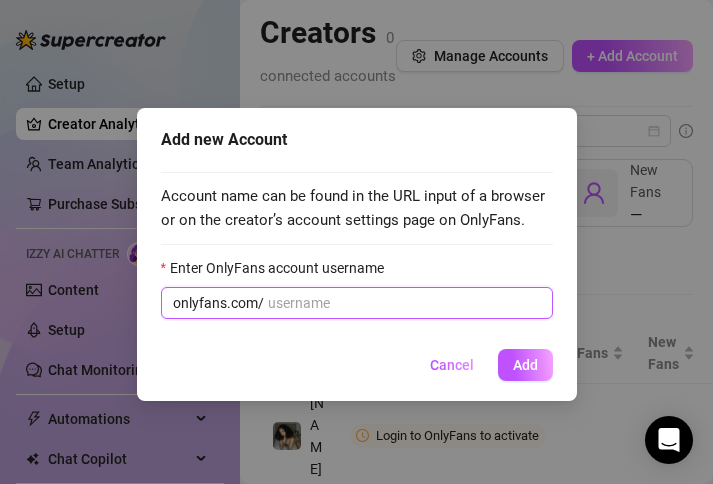 paste on "@[USERNAME]" 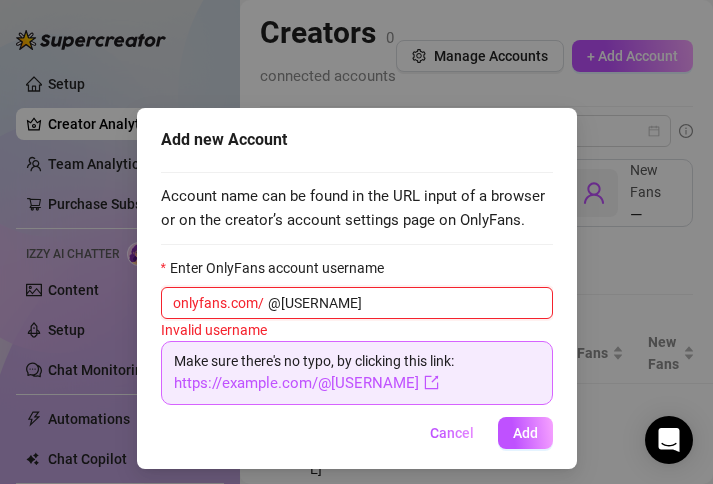 click on "@[USERNAME]" at bounding box center [404, 303] 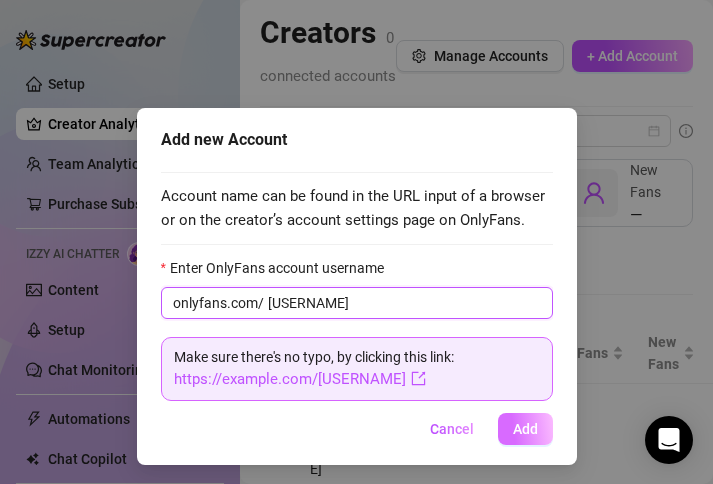 type on "[USERNAME]" 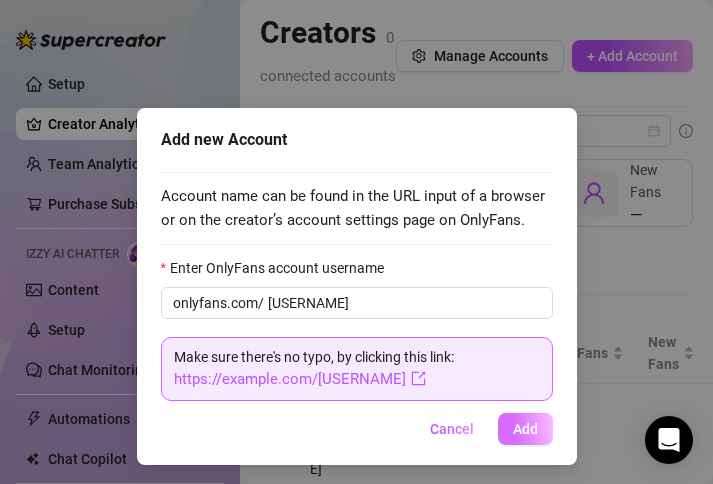 click on "Add" at bounding box center (525, 429) 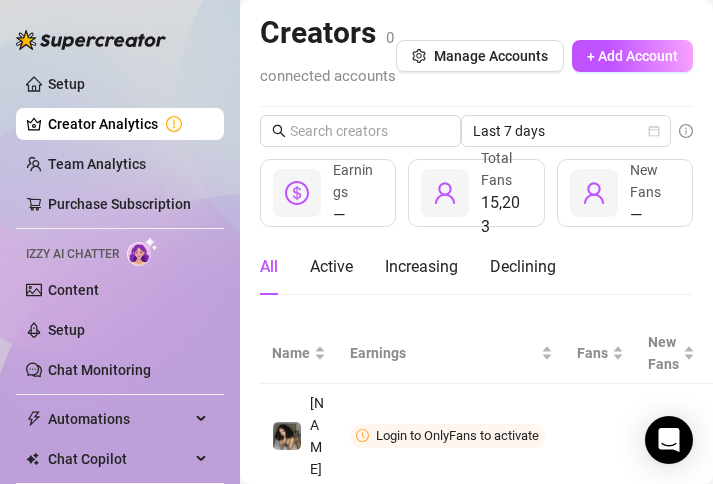 drag, startPoint x: 664, startPoint y: 69, endPoint x: 618, endPoint y: 72, distance: 46.09772 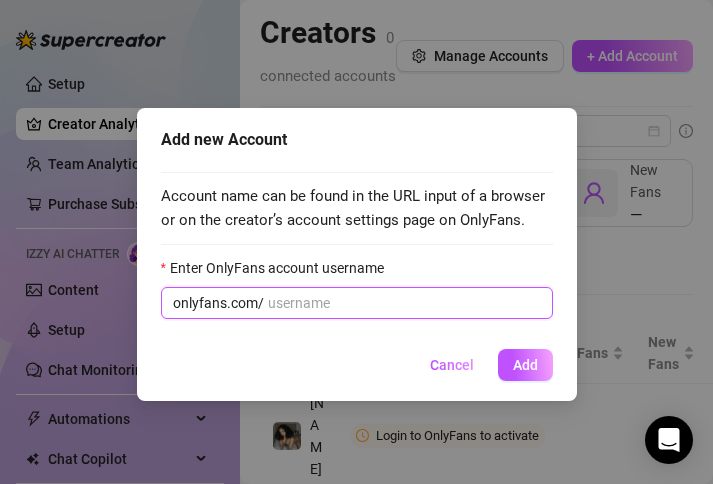 paste on "@[USERNAME]" 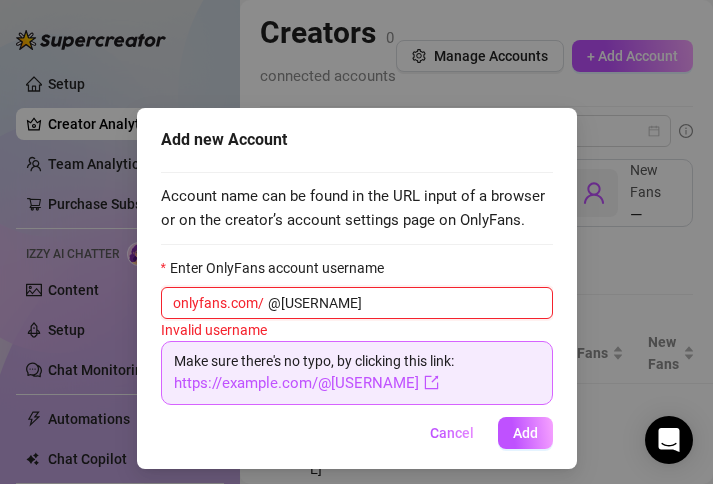 drag, startPoint x: 267, startPoint y: 297, endPoint x: 294, endPoint y: 295, distance: 27.073973 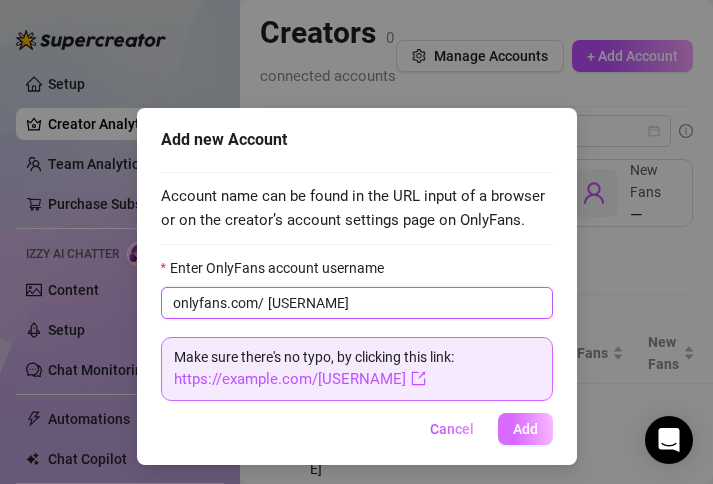 type on "[USERNAME]" 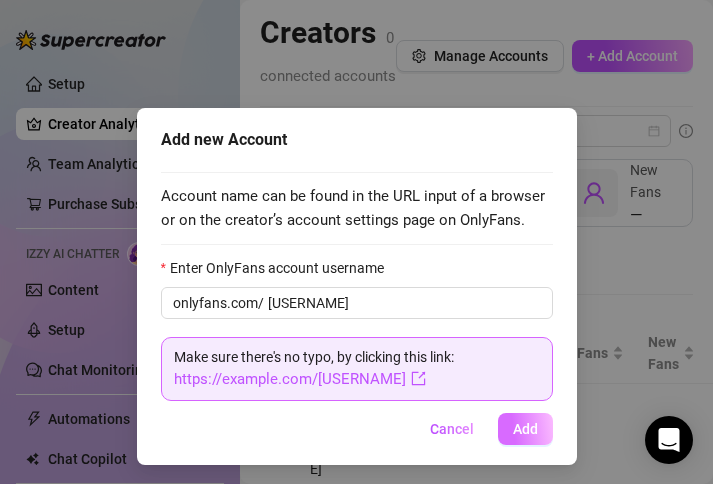click on "Add" at bounding box center [525, 429] 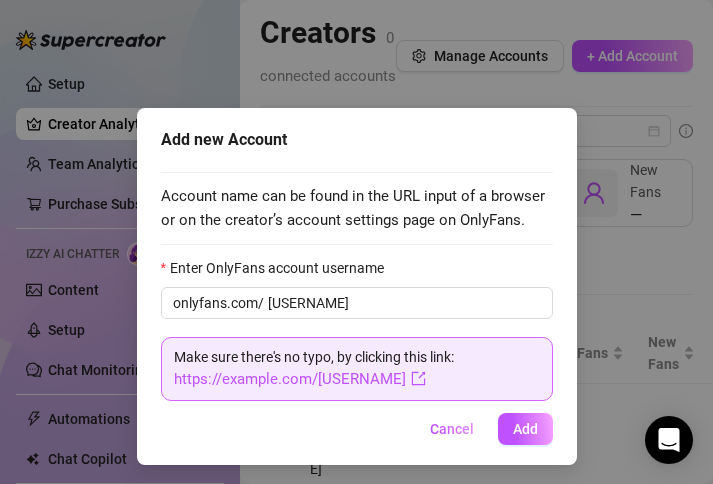 click on "Add new Account Account name can be found in the URL input of a browser or on the creator’s account settings page on OnlyFans. Enter OnlyFans account username onlyfans.com/ [USERNAME] Make sure there's no typo, by clicking this link: https://example.com/[USERNAME] Cancel Add" at bounding box center (356, 242) 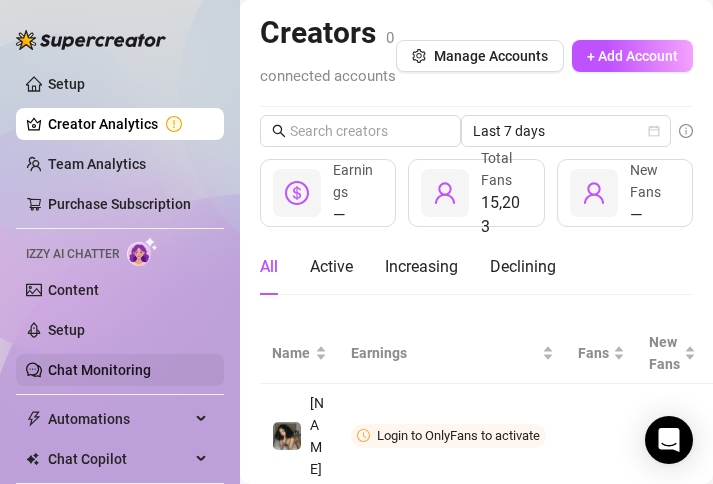 click on "Chat Monitoring" at bounding box center (99, 370) 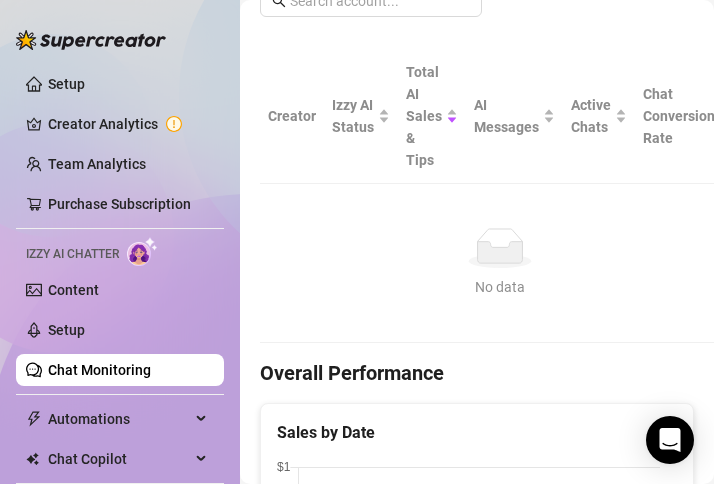 scroll, scrollTop: 714, scrollLeft: 0, axis: vertical 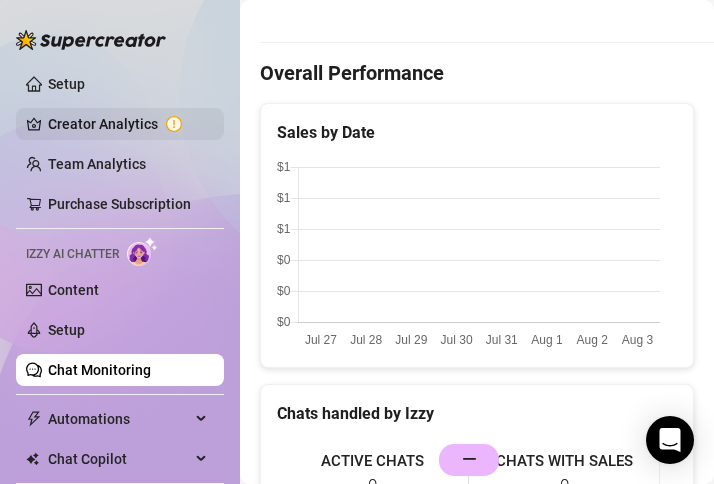 click on "Creator Analytics" at bounding box center [128, 124] 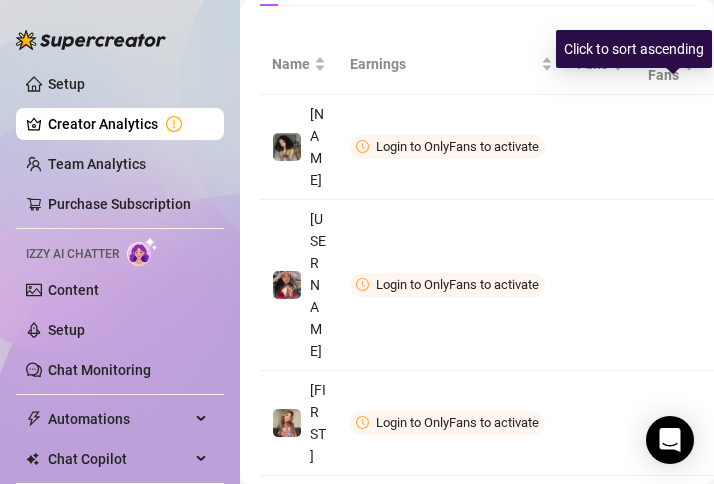 scroll, scrollTop: 0, scrollLeft: 0, axis: both 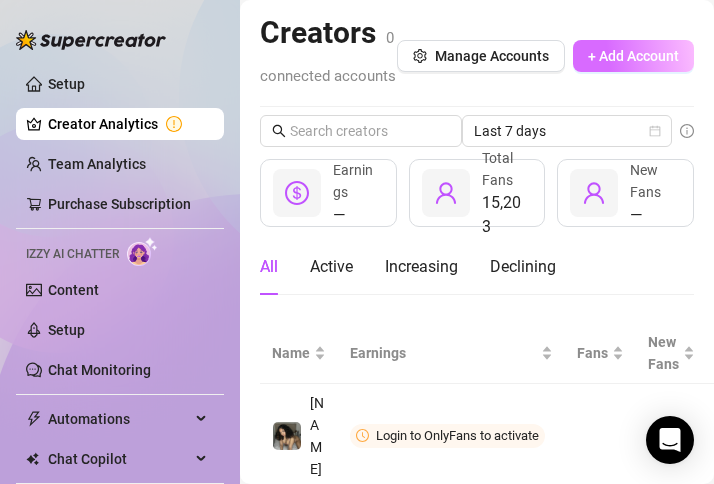 click on "+ Add Account" at bounding box center [633, 56] 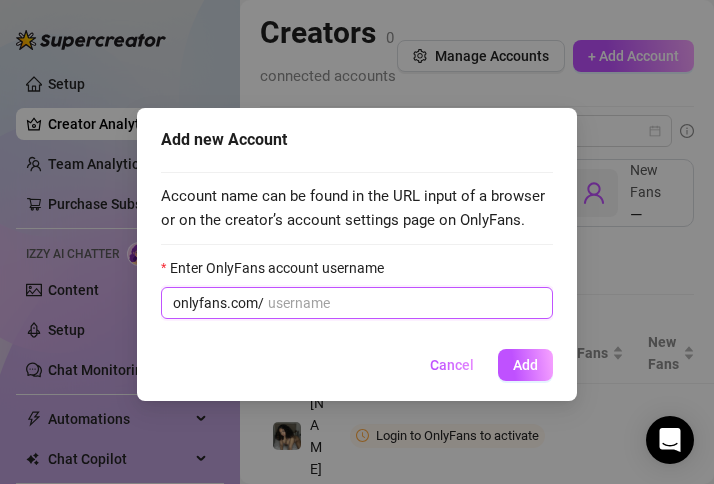 paste on "@[USERNAME]" 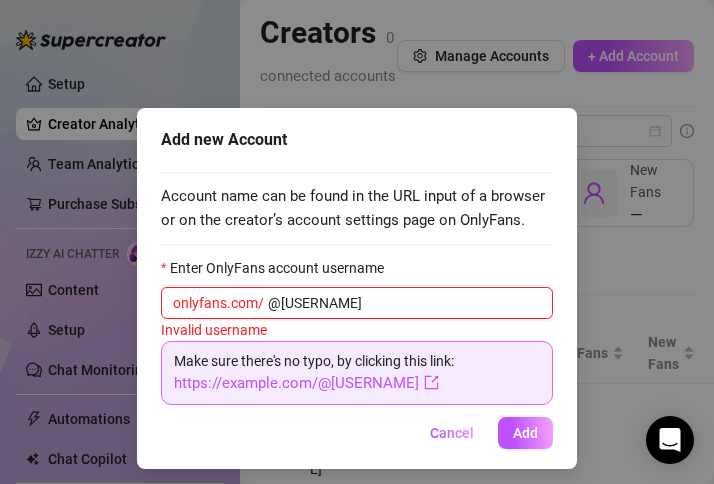 drag, startPoint x: 274, startPoint y: 300, endPoint x: 314, endPoint y: 307, distance: 40.60788 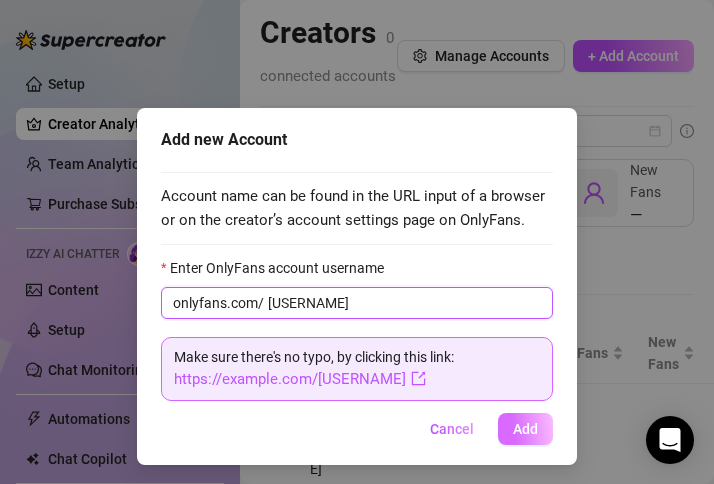 type on "[USERNAME]" 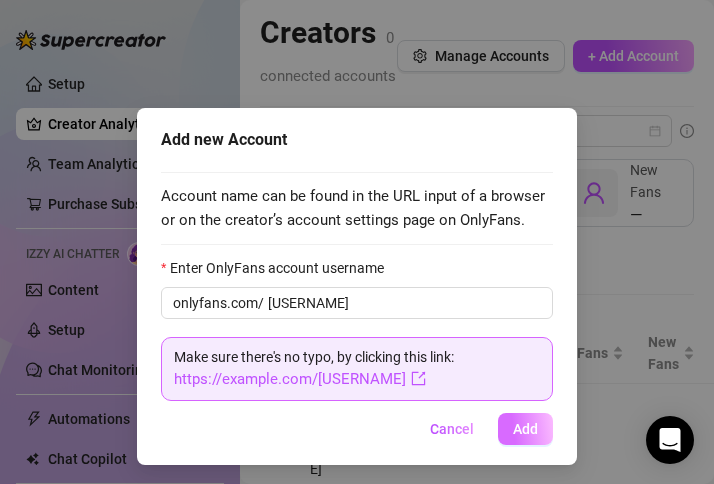 click on "Add" at bounding box center (525, 429) 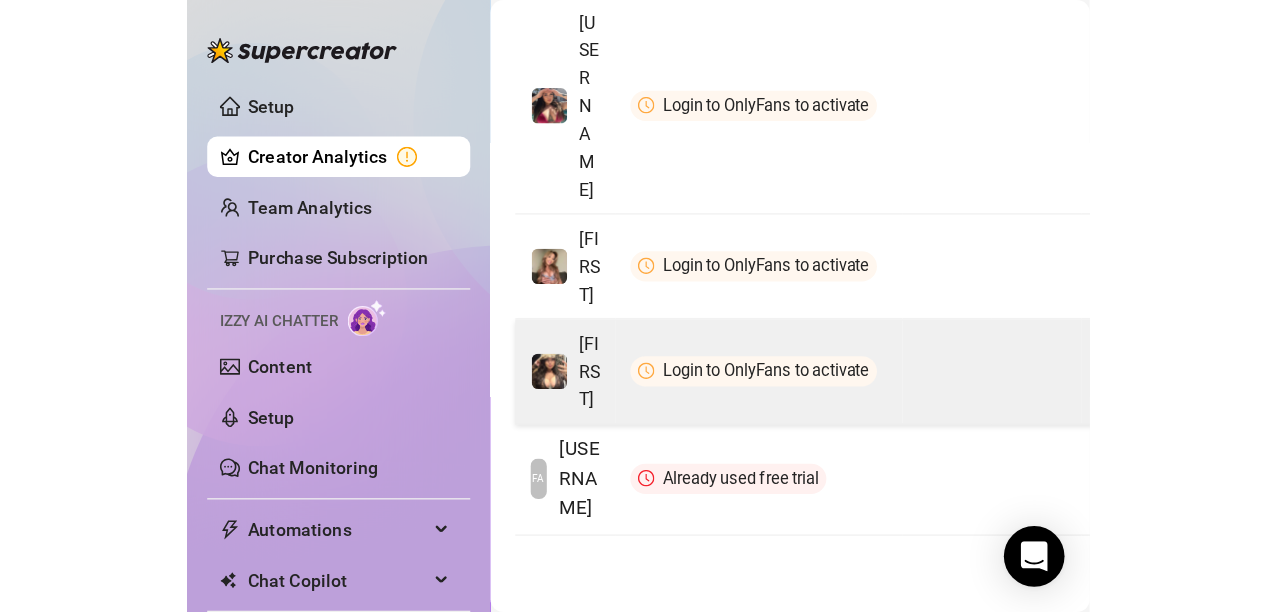 scroll, scrollTop: 72, scrollLeft: 0, axis: vertical 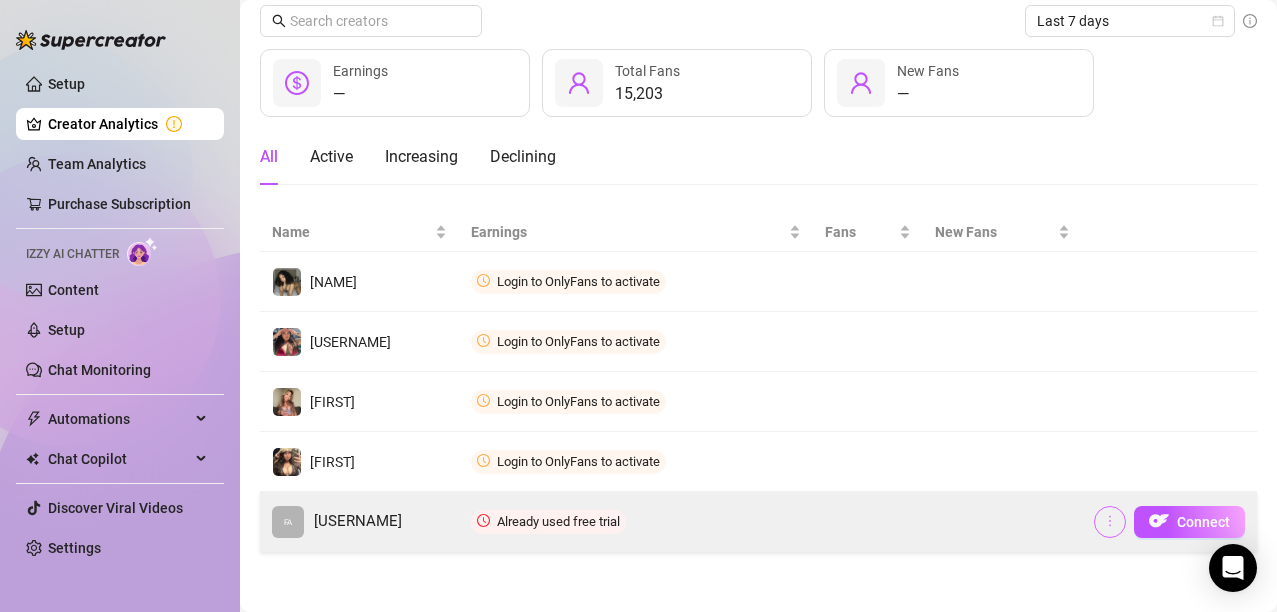 click 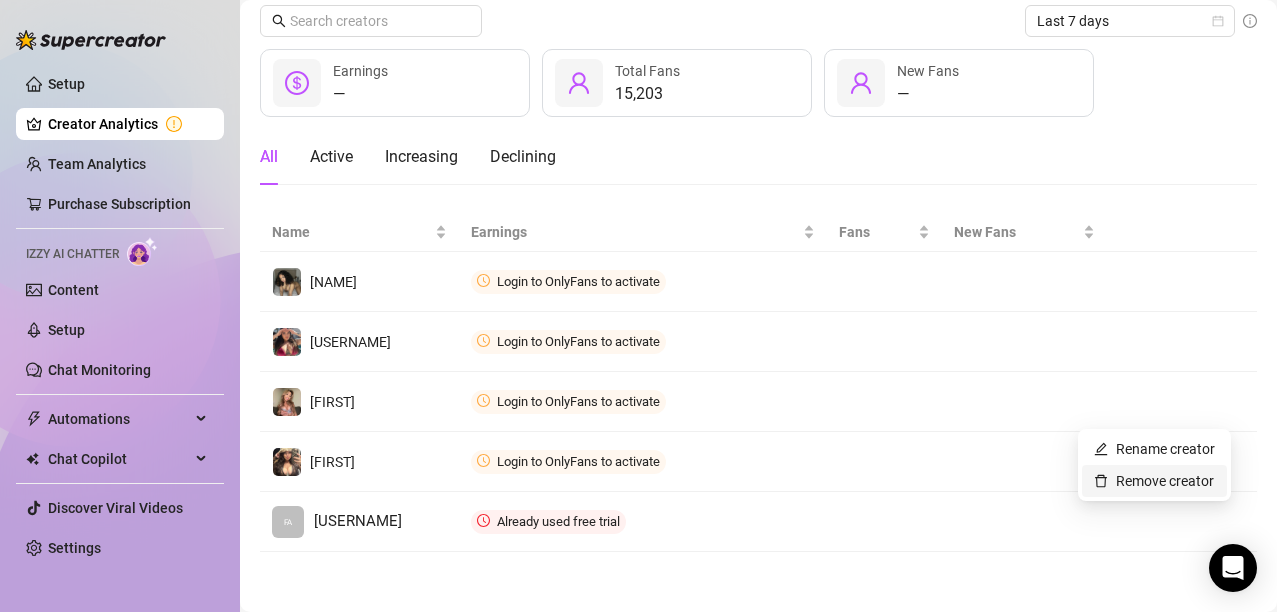 click on "Remove creator" at bounding box center [1154, 481] 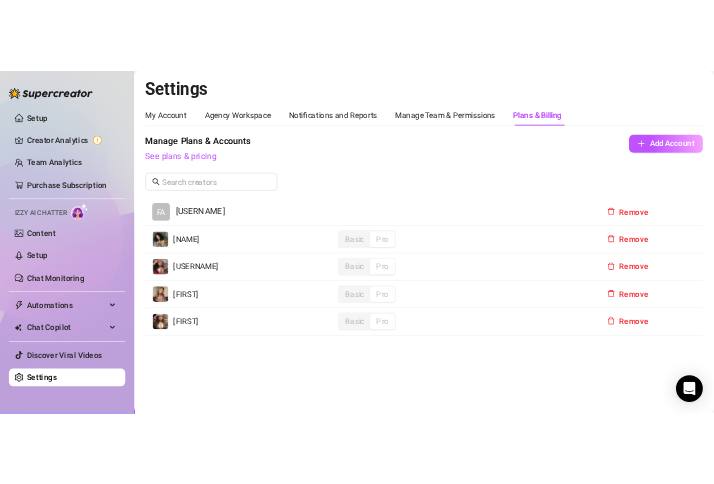 scroll, scrollTop: 0, scrollLeft: 0, axis: both 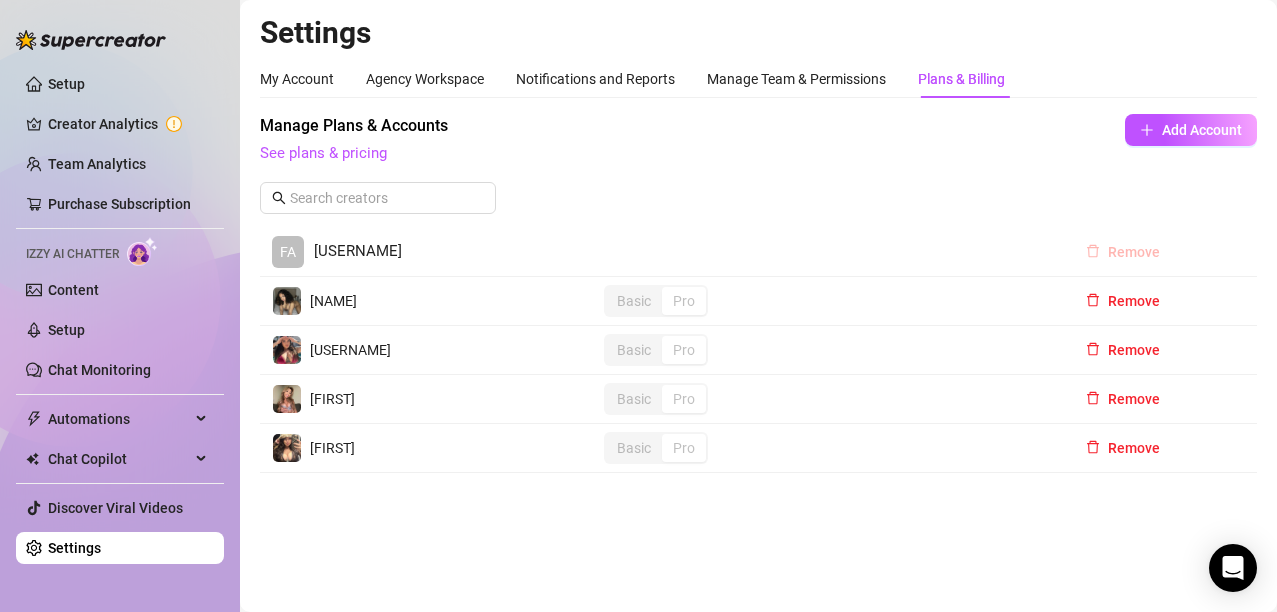 click on "Remove" at bounding box center (1134, 252) 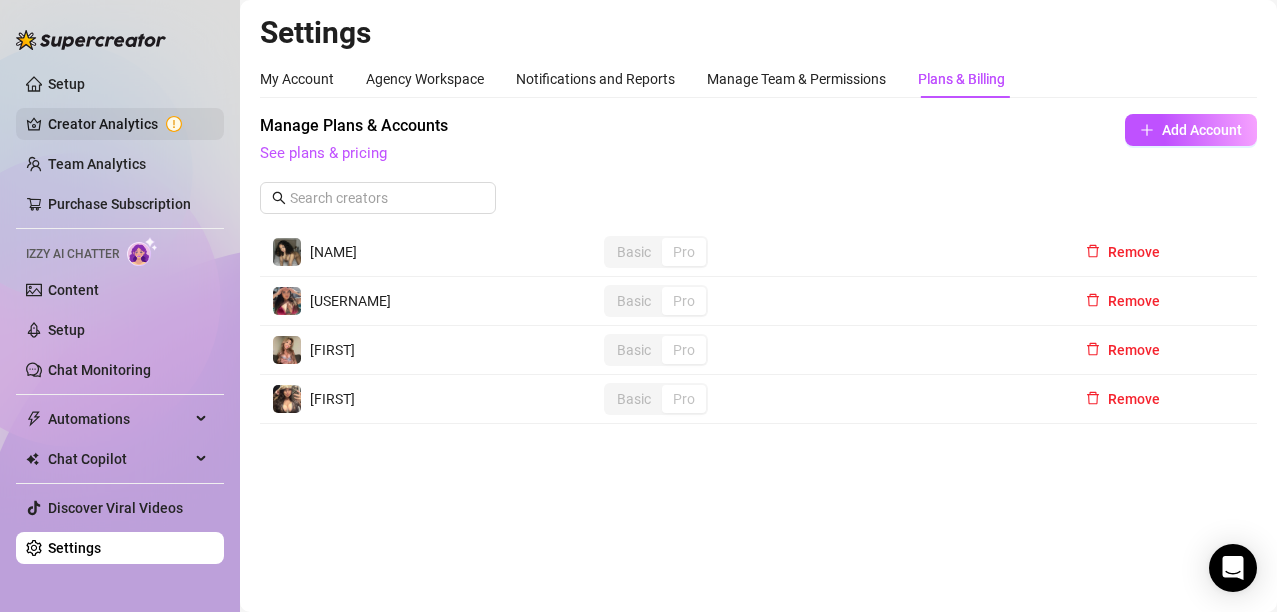 click on "Creator Analytics" at bounding box center (128, 124) 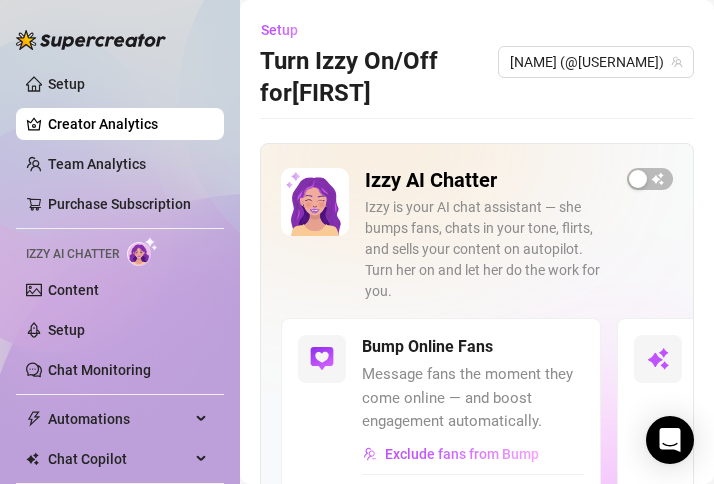 click at bounding box center [638, 179] 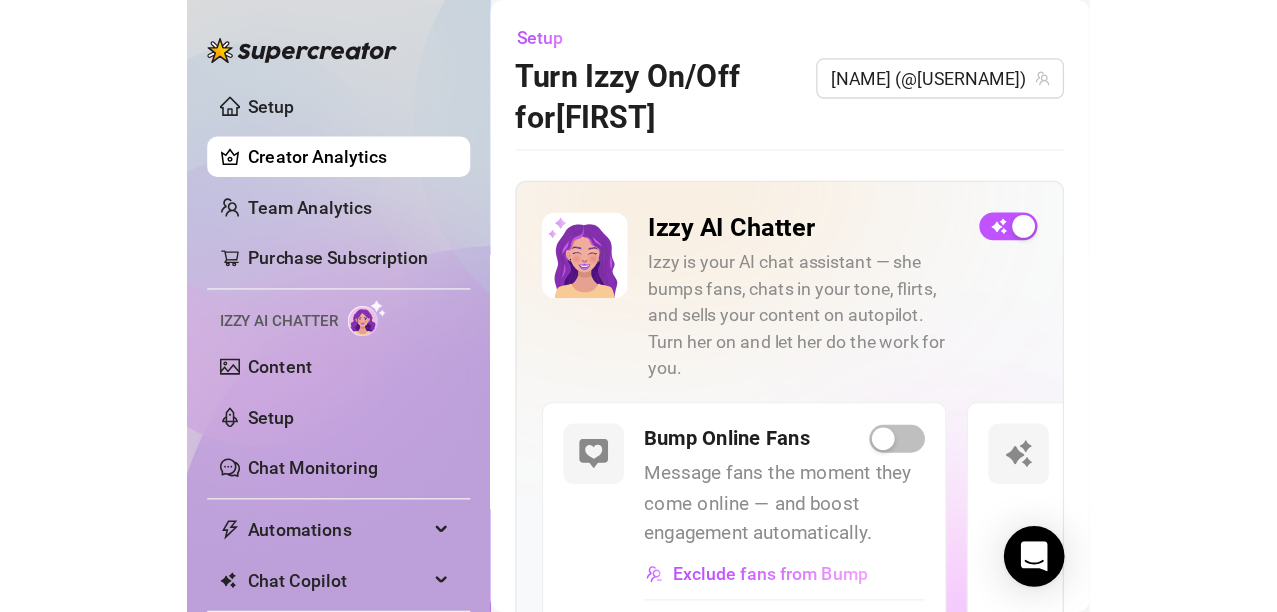 scroll, scrollTop: 200, scrollLeft: 0, axis: vertical 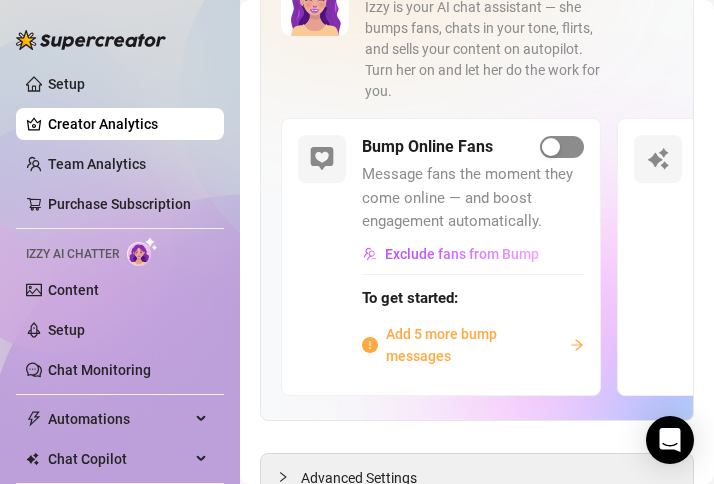 click at bounding box center [551, 147] 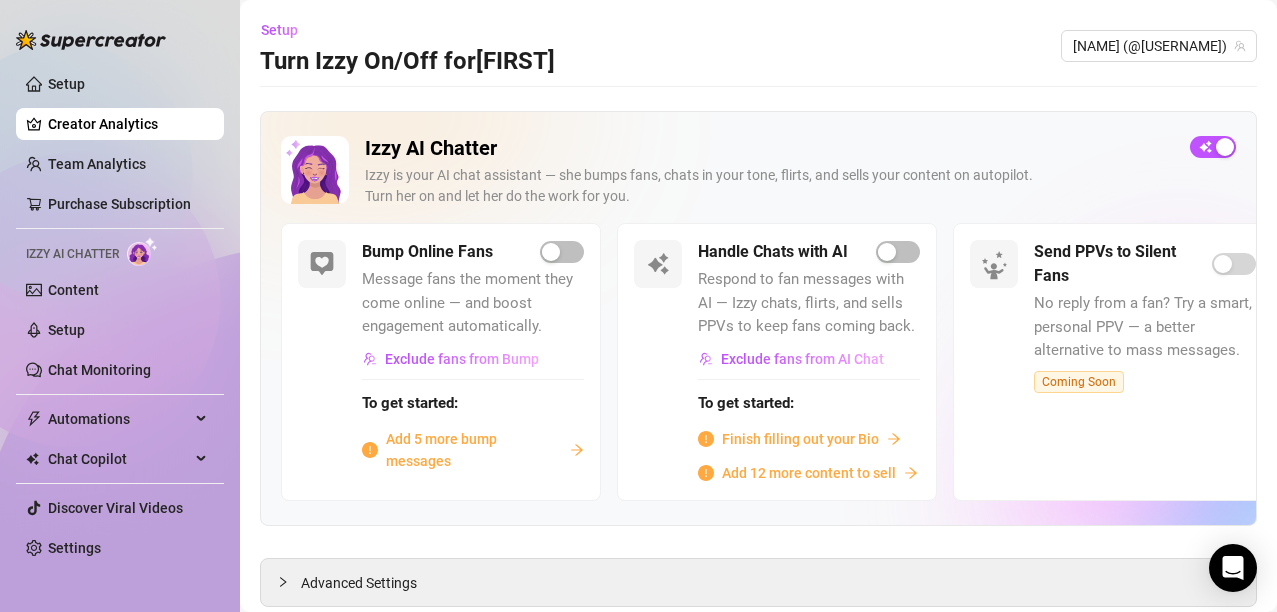 scroll, scrollTop: 56, scrollLeft: 0, axis: vertical 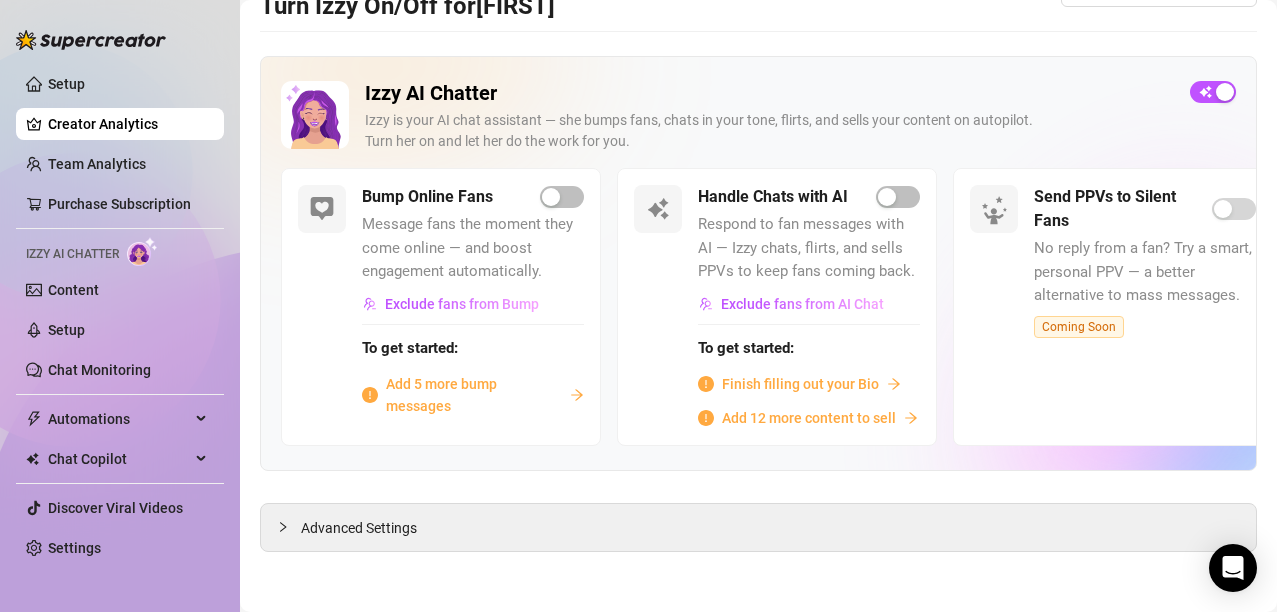 click on "Add 5 more bump messages" at bounding box center (474, 395) 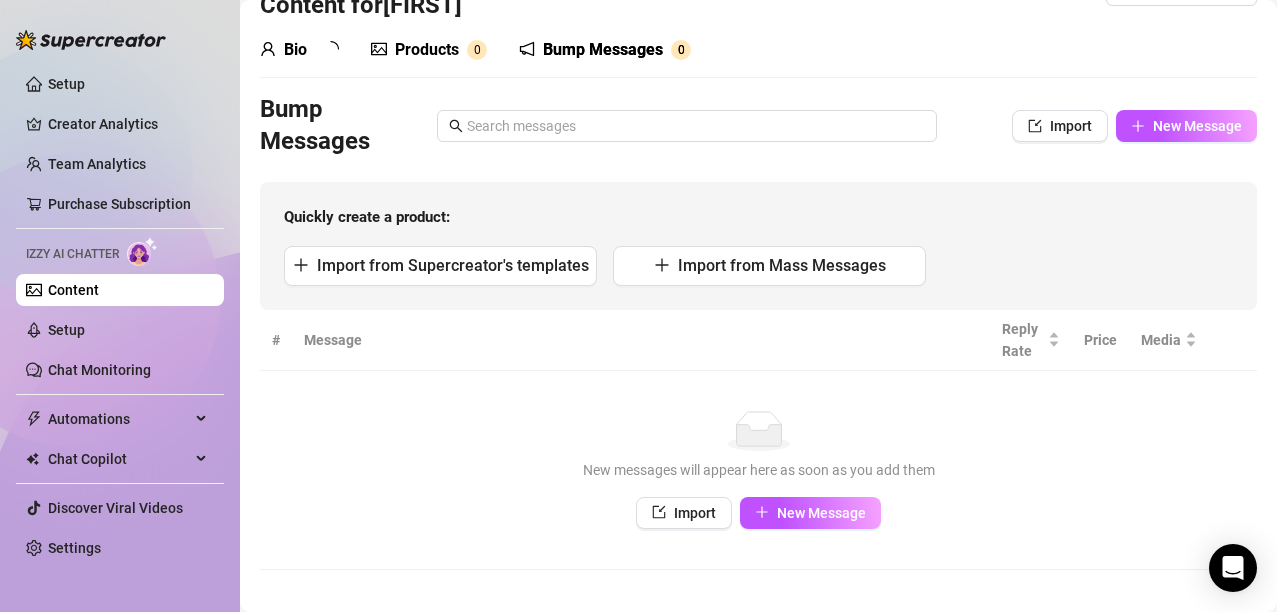 scroll, scrollTop: 0, scrollLeft: 0, axis: both 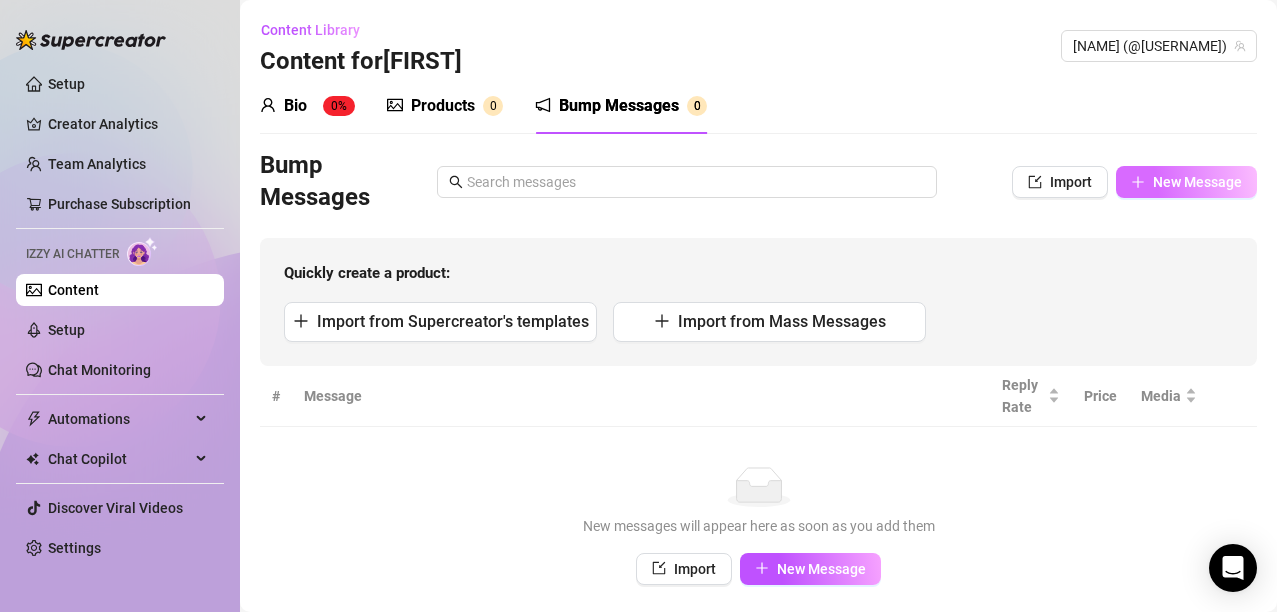 click on "New Message" at bounding box center [1186, 182] 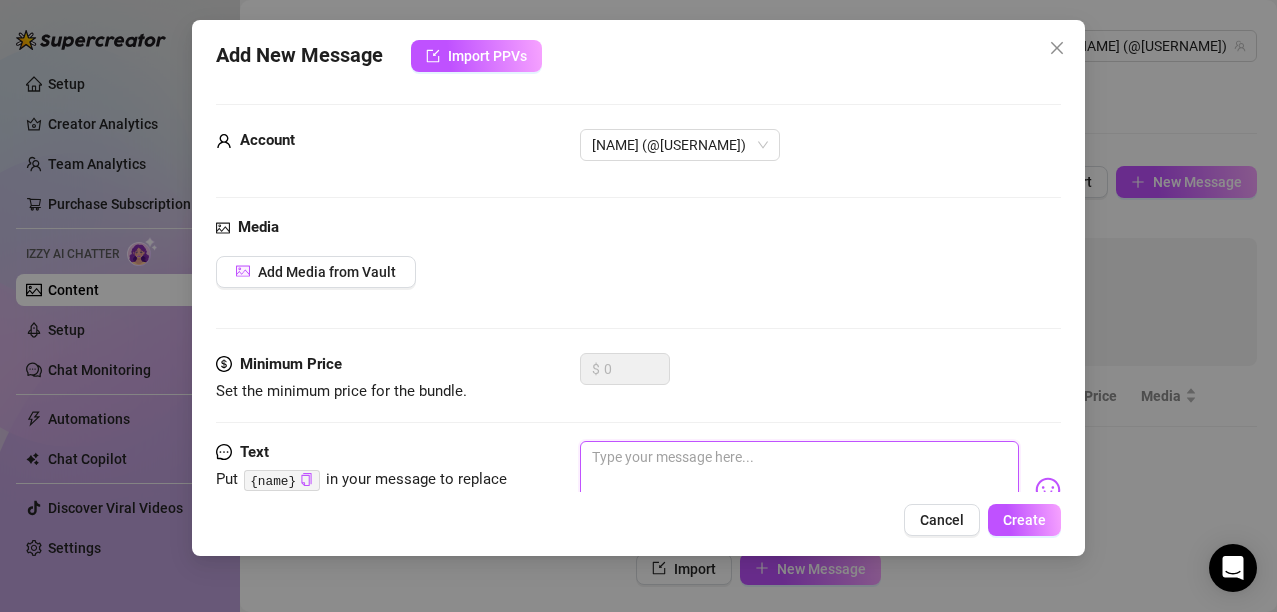 drag, startPoint x: 637, startPoint y: 466, endPoint x: 646, endPoint y: 449, distance: 19.235384 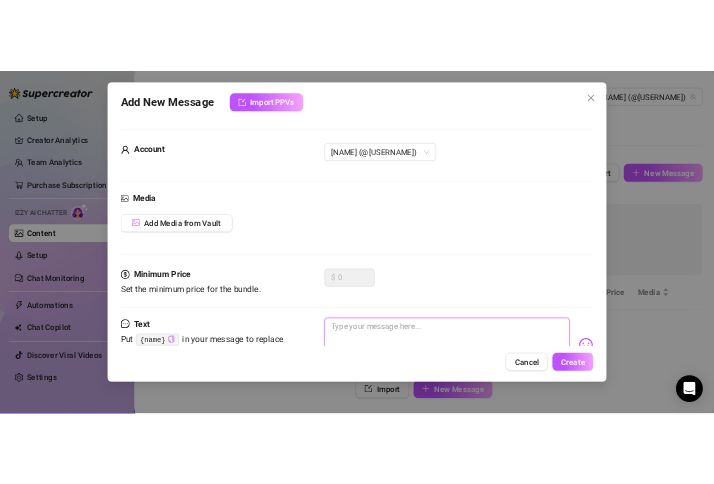 scroll, scrollTop: 84, scrollLeft: 0, axis: vertical 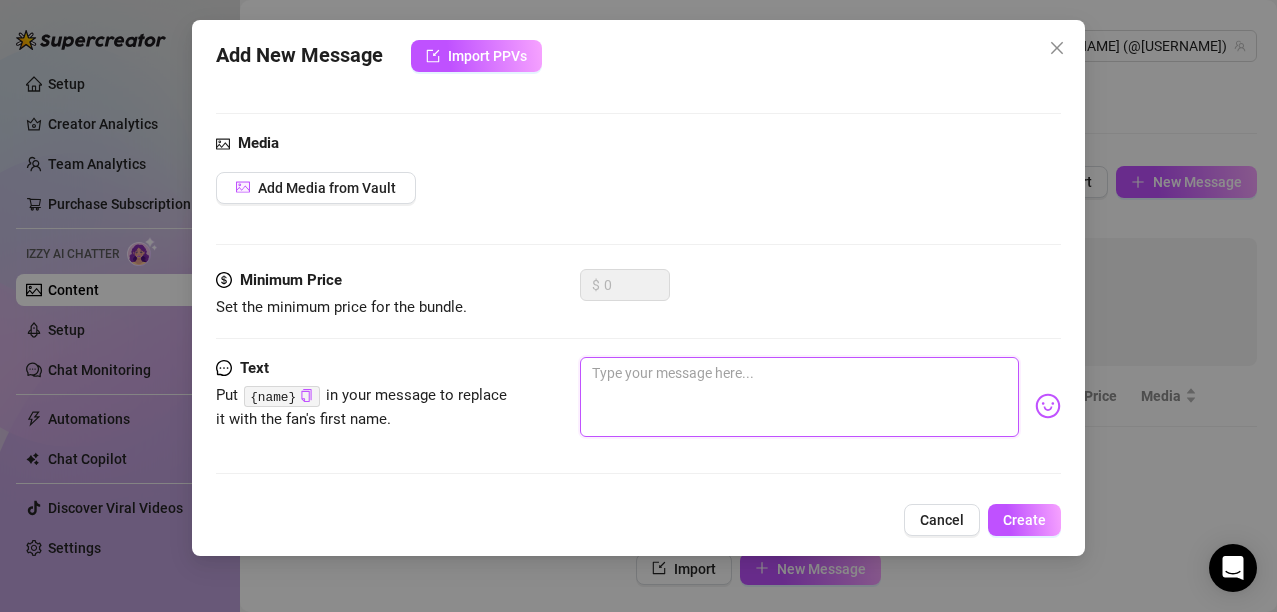 type on "t" 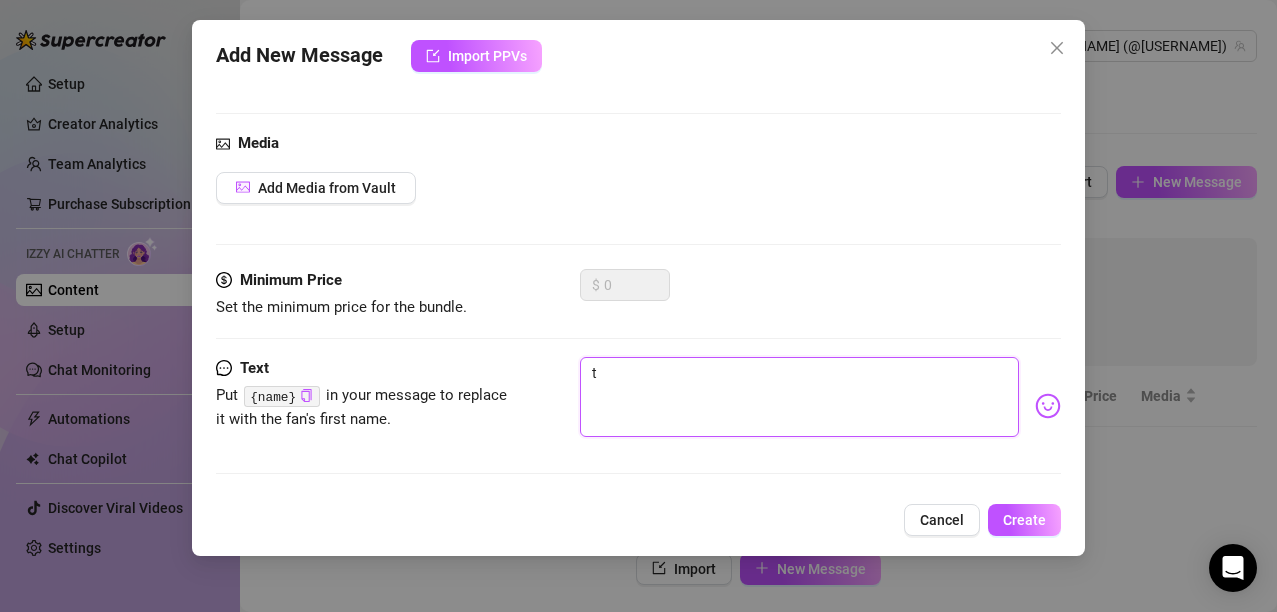 type on "th" 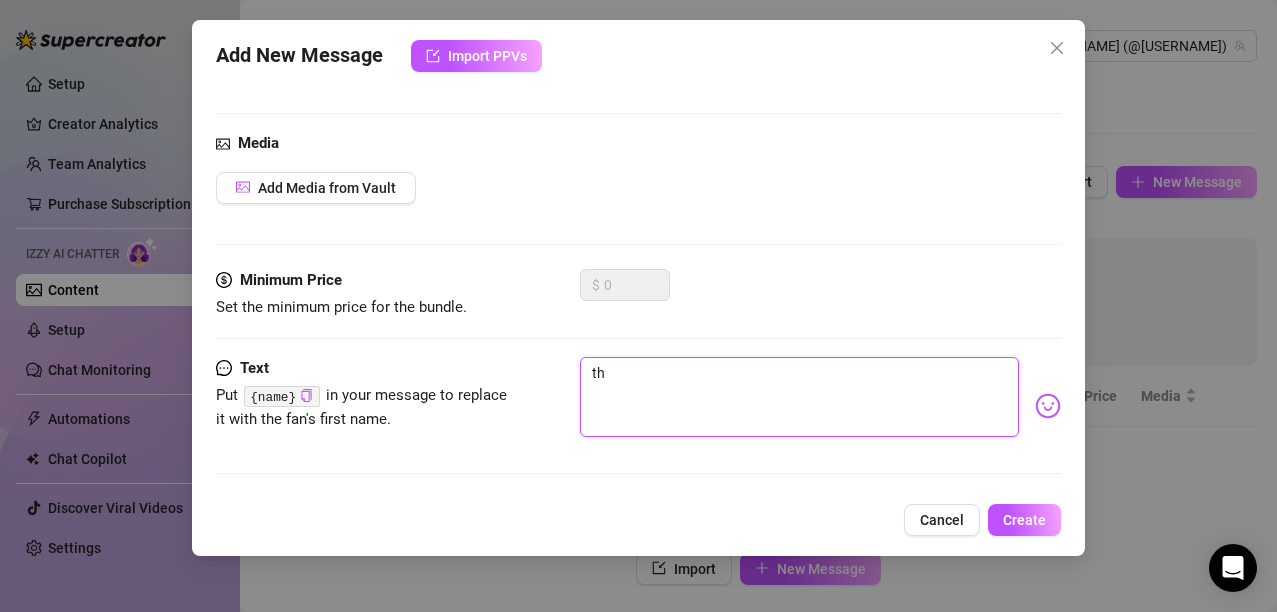 type on "tha" 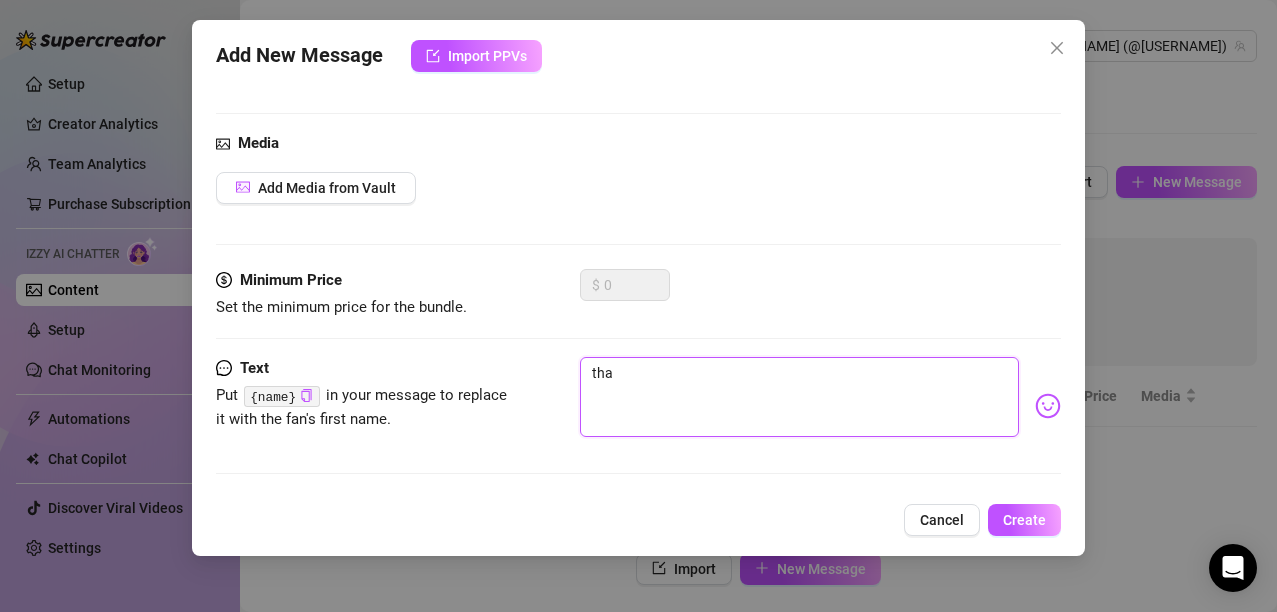 type on "than" 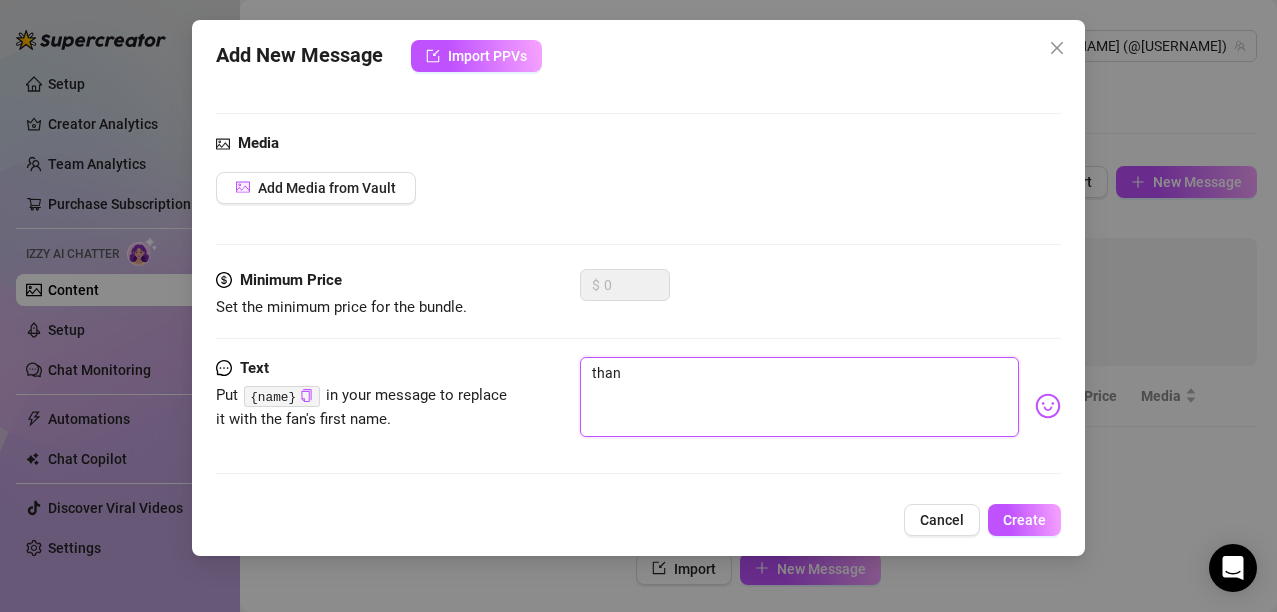 type on "thank" 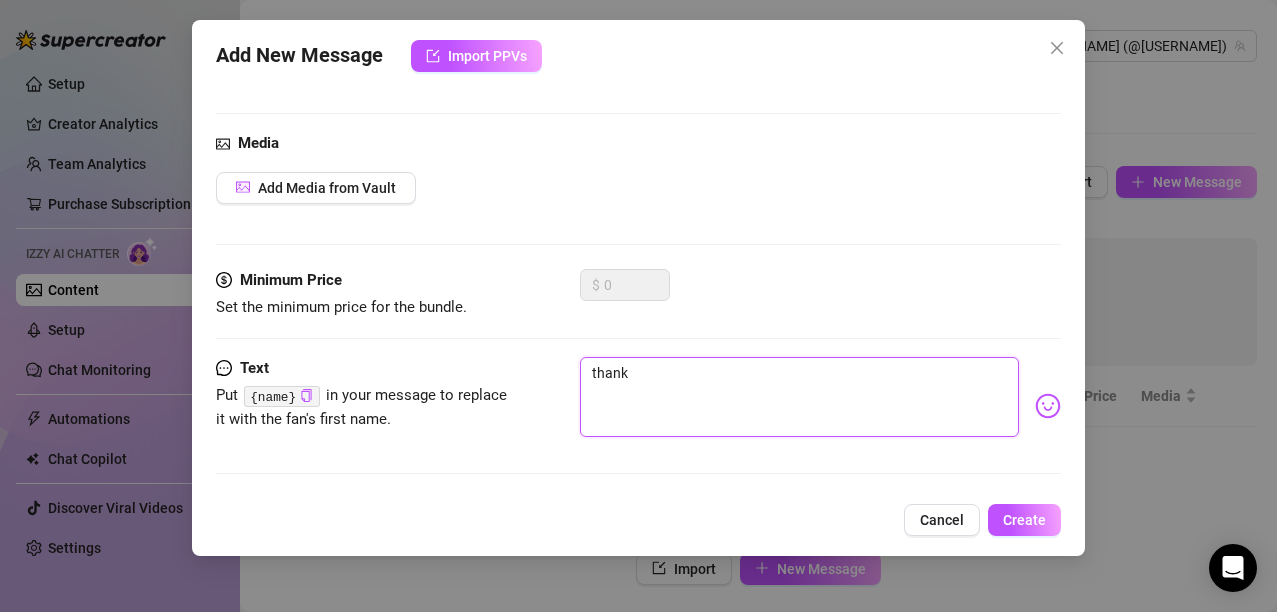 type on "thanks" 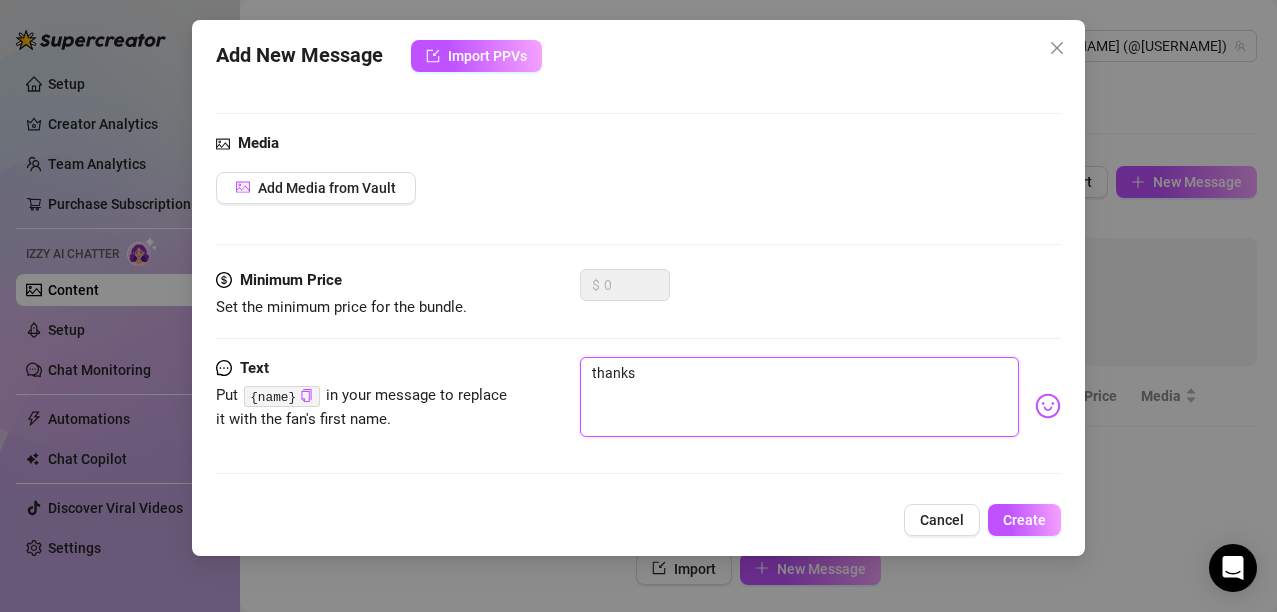 type on "thanks" 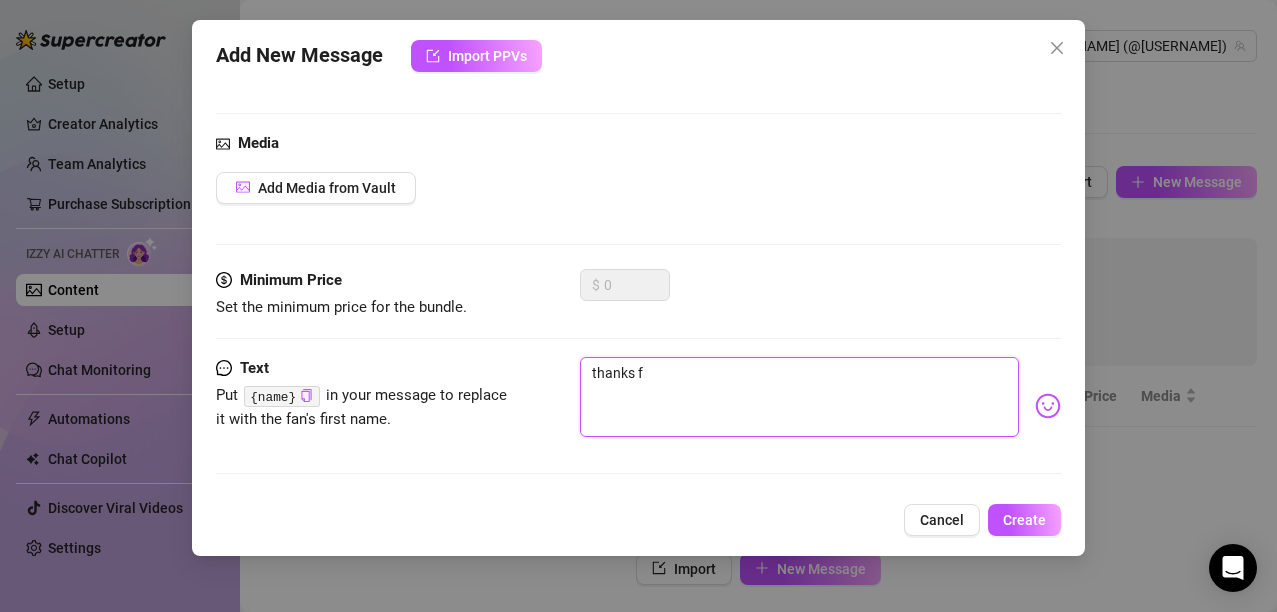 type on "thanks fo" 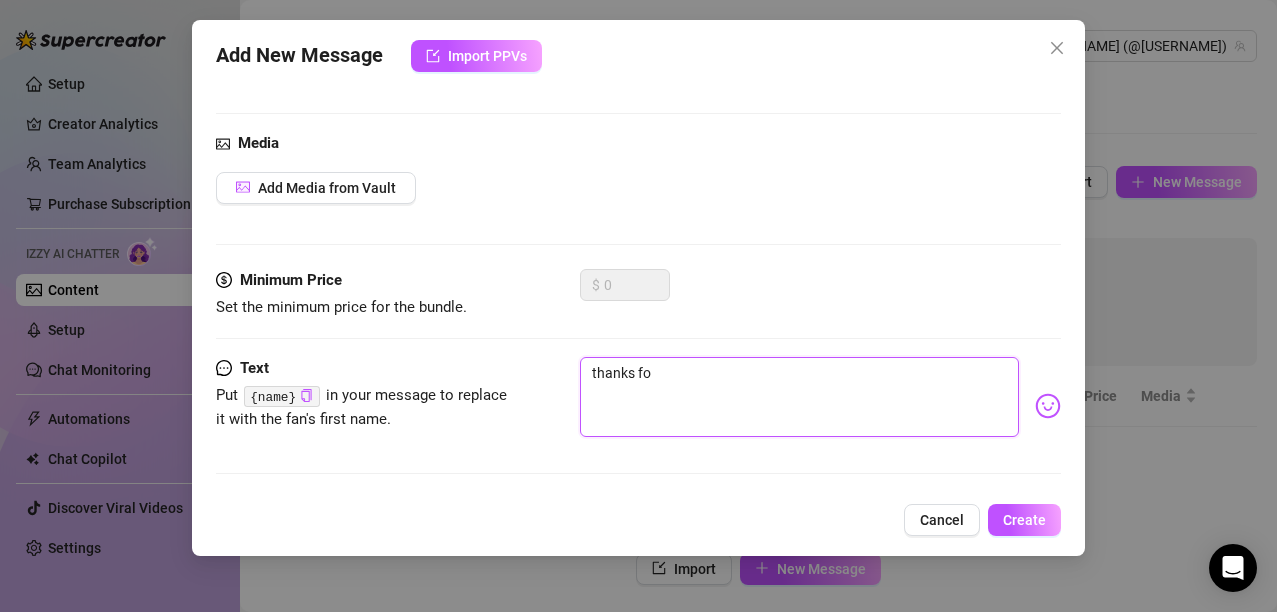 type on "thanks for" 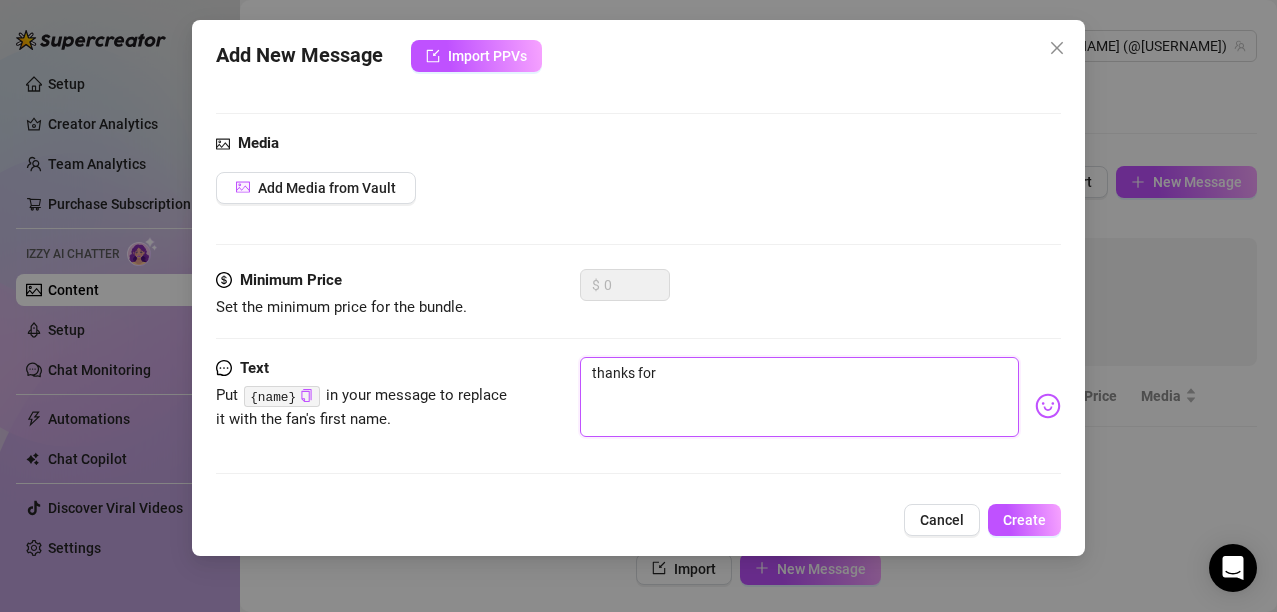 type on "thanks for" 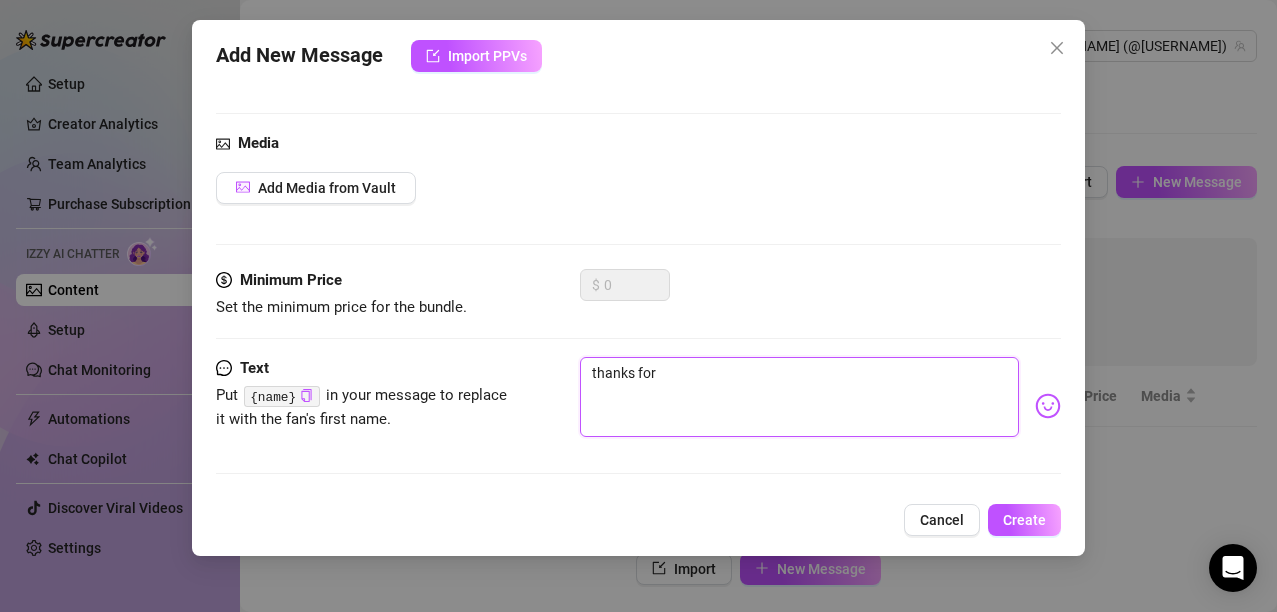 type on "thanks for t" 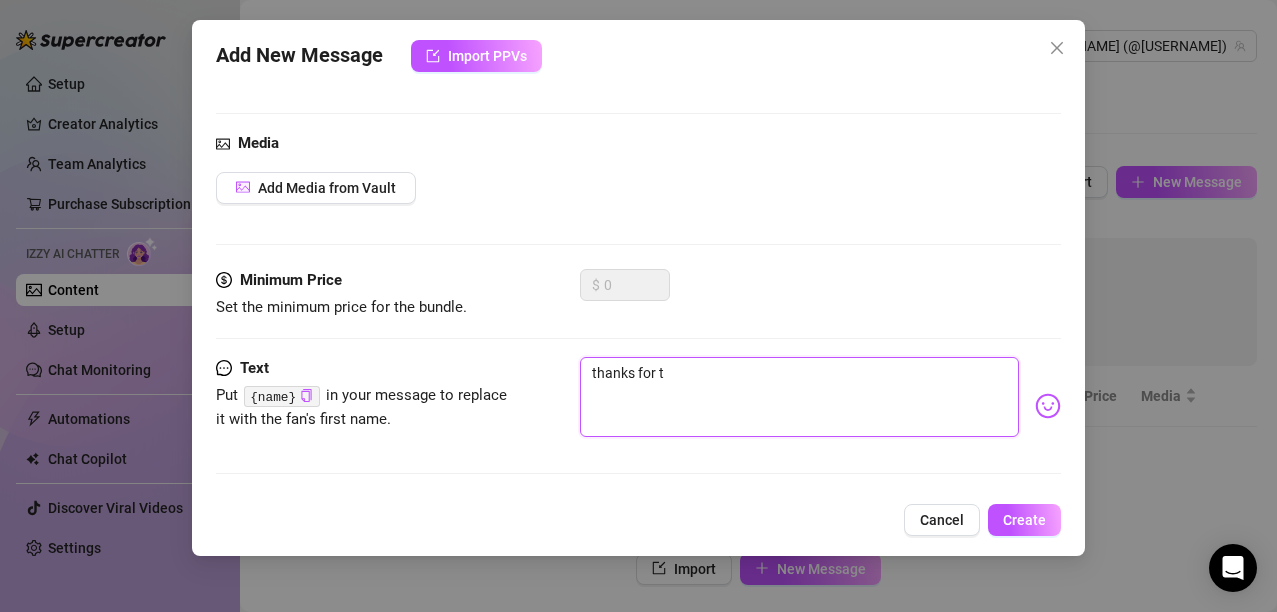 type on "thanks for th" 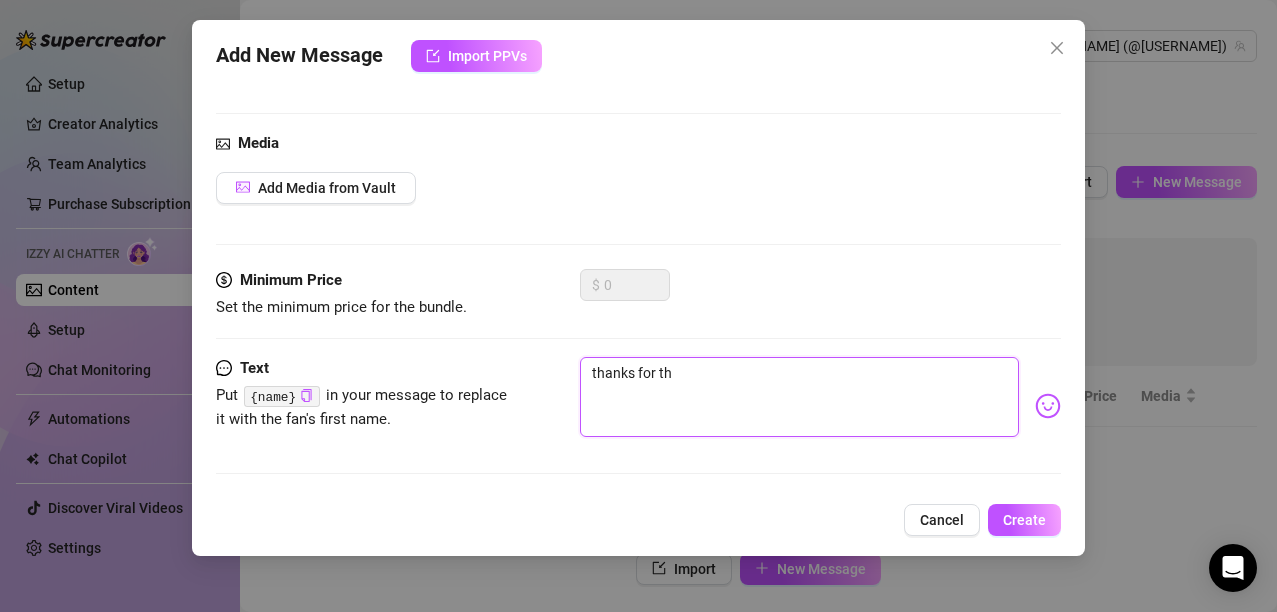 type on "thanks for the" 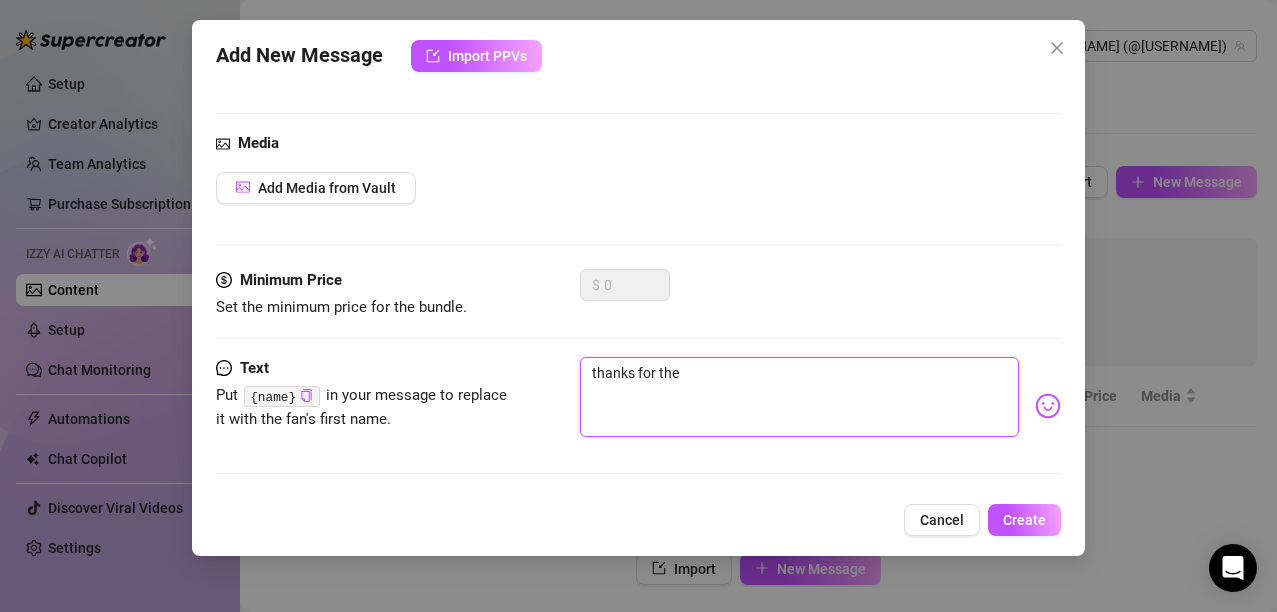 type on "thanks for the" 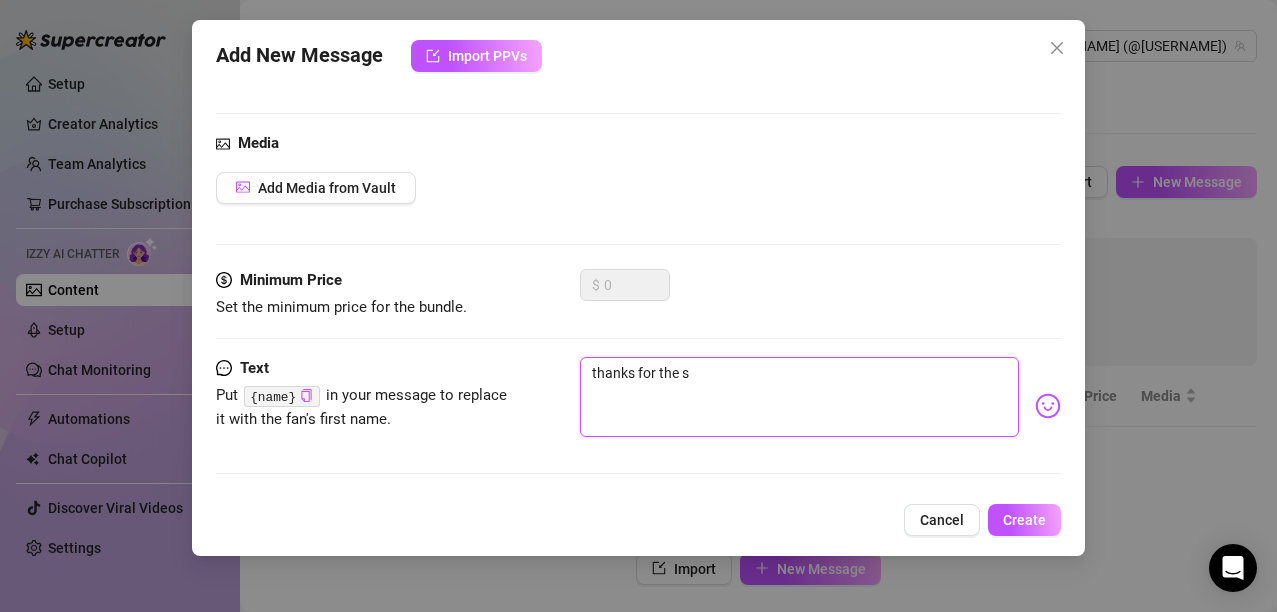 type on "thanks for the su" 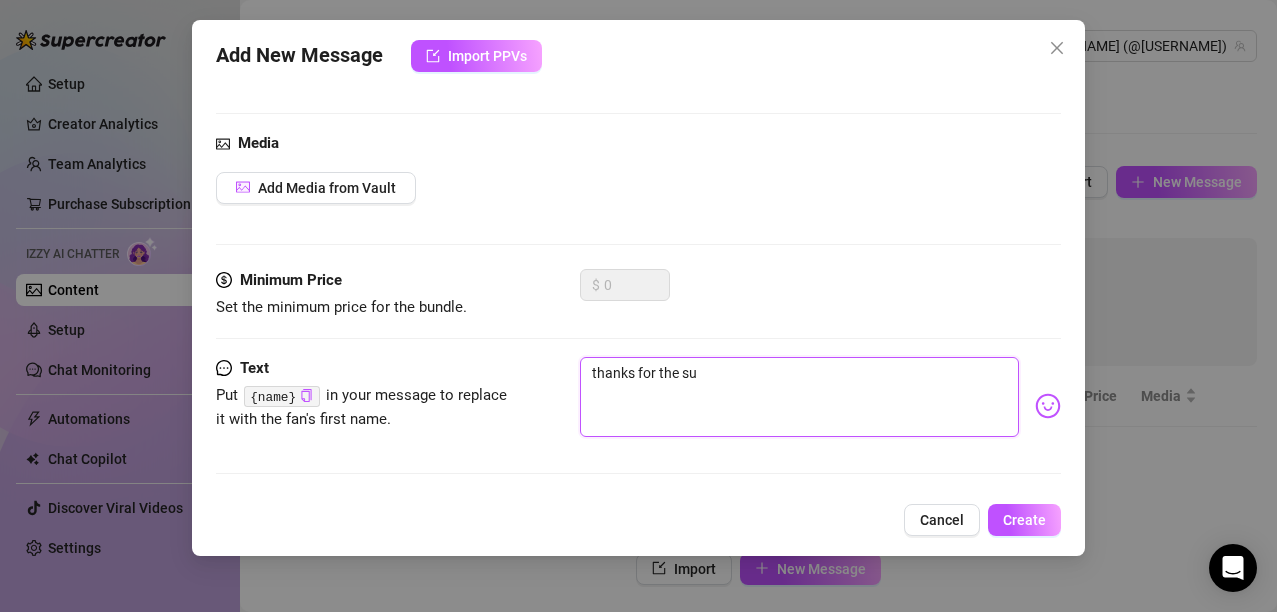type on "thanks for the sub" 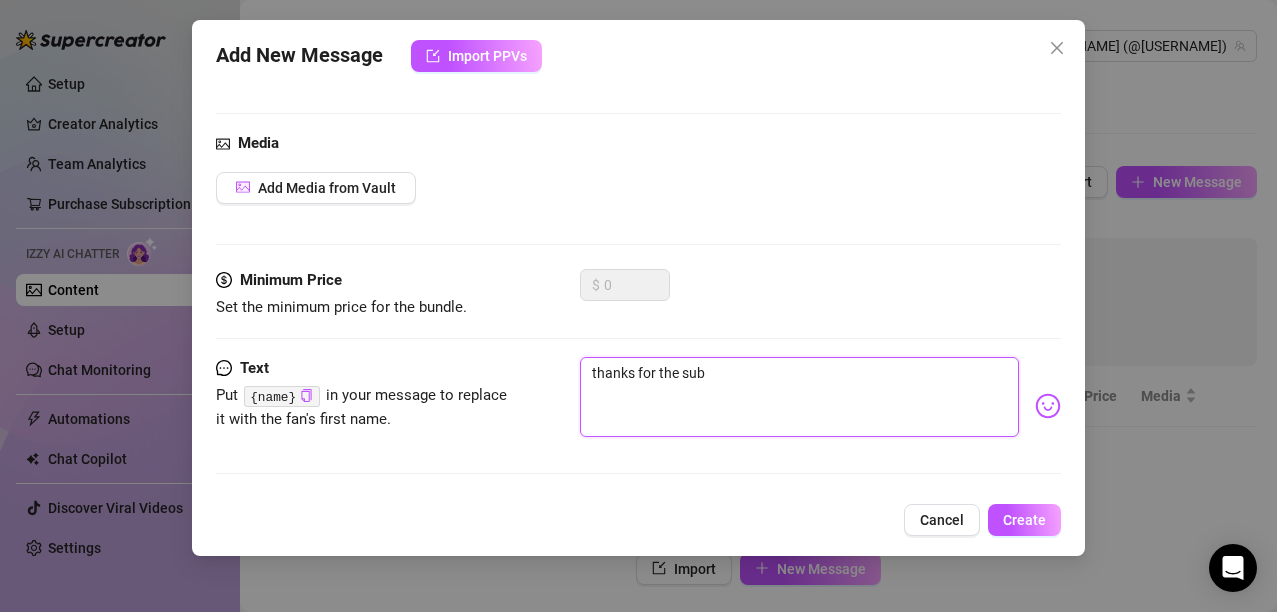 type on "thanks for the subs" 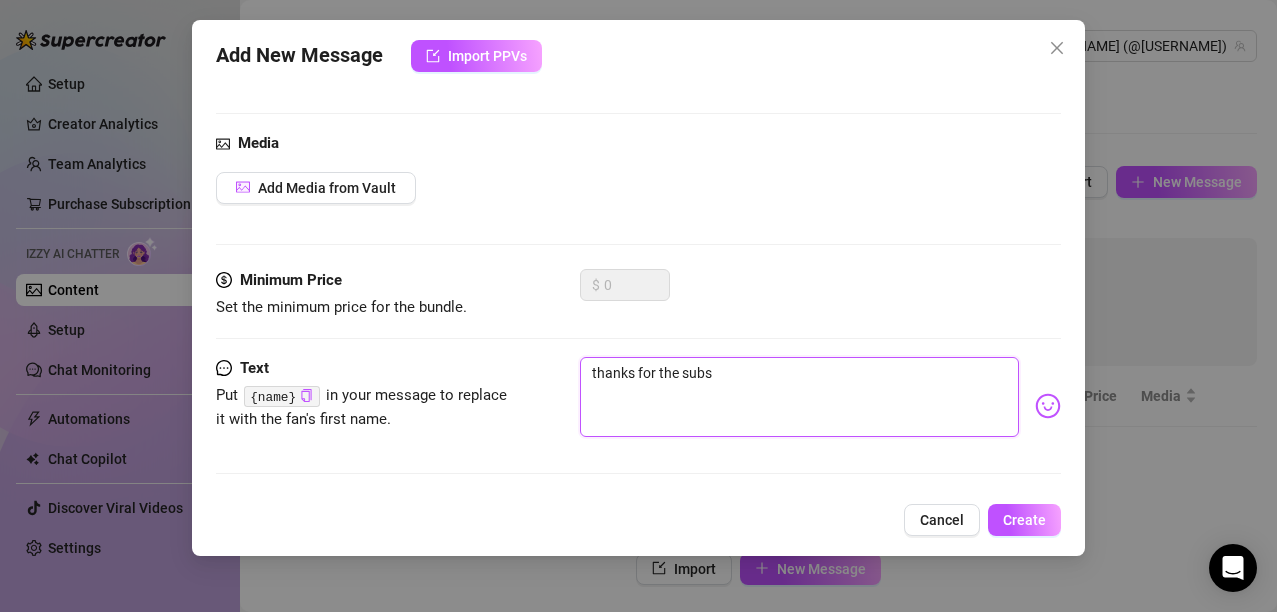 type on "thanks for the subs" 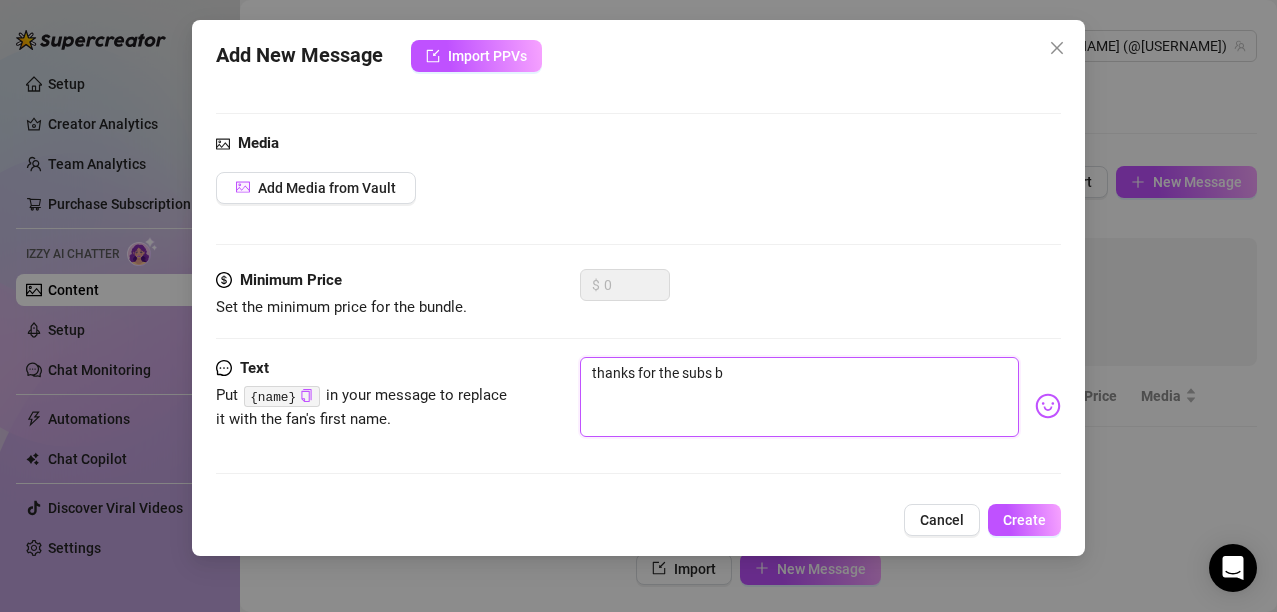 type on "thanks for the subs ba" 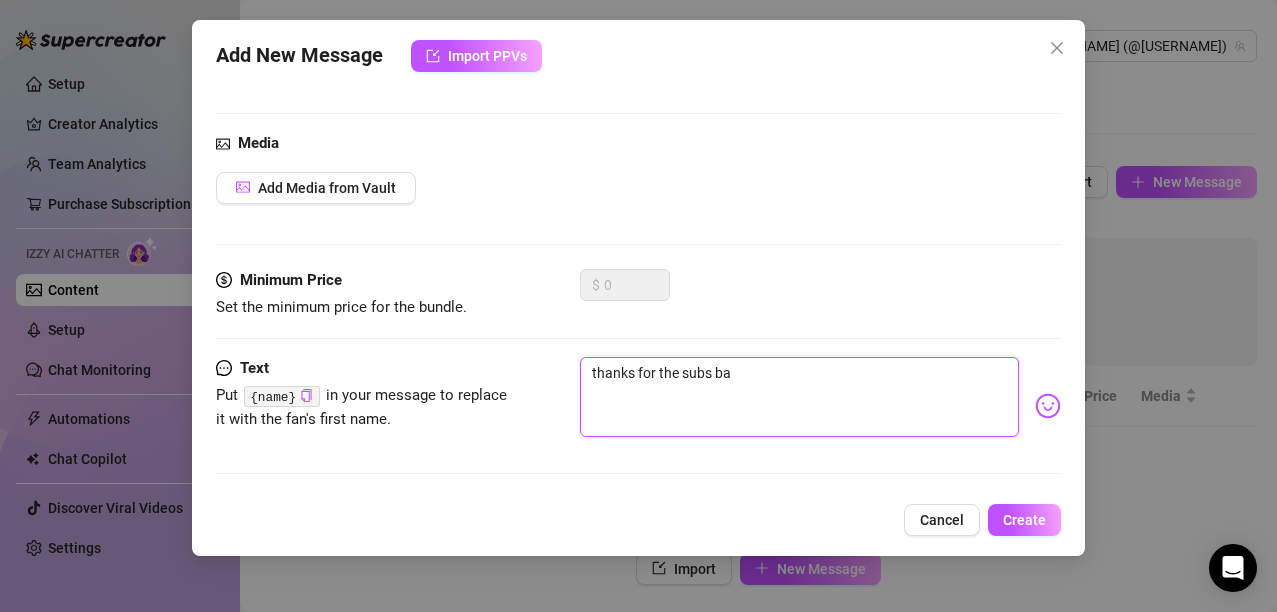 type on "thanks for the subs bab" 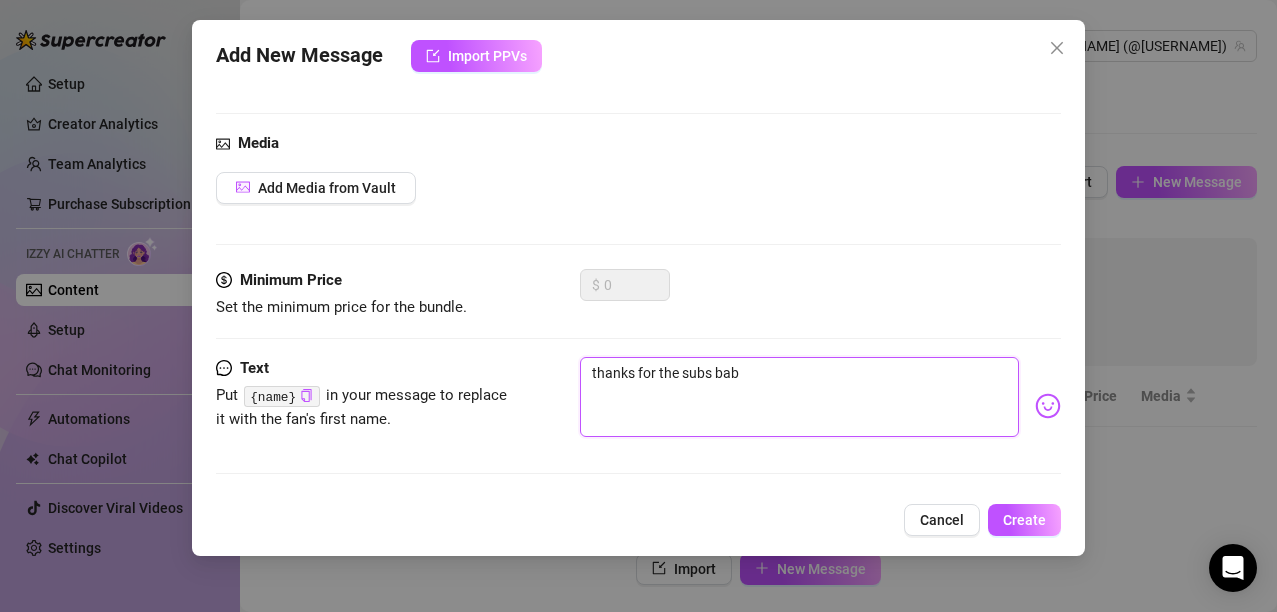 type on "thanks for the subs bab," 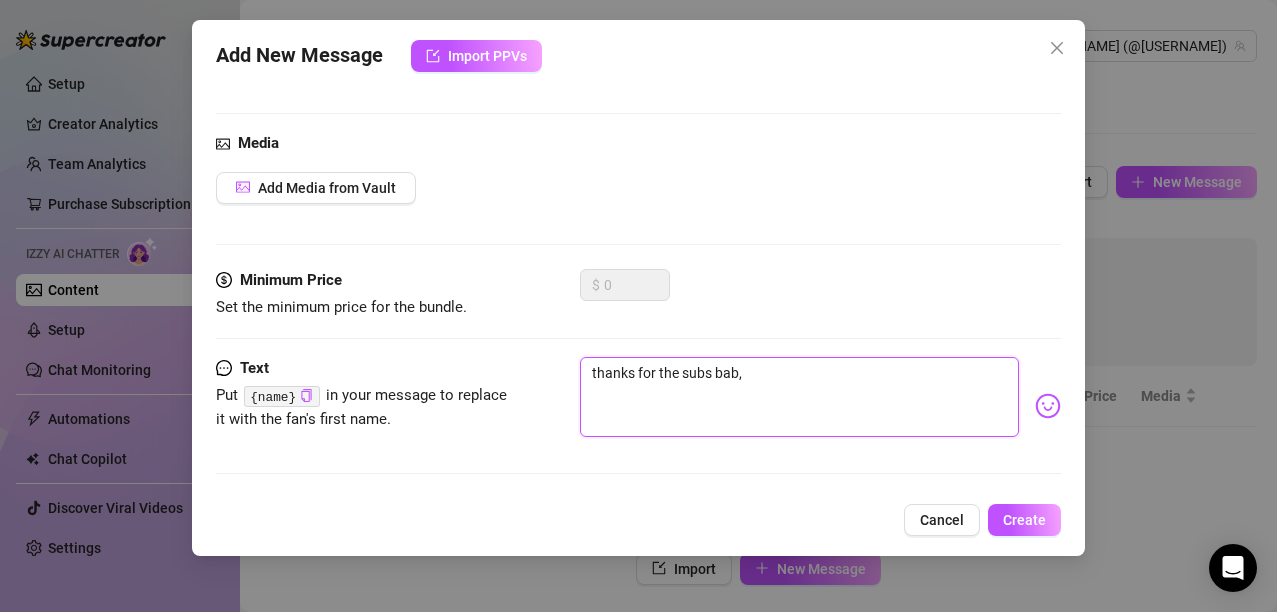 type on "thanks for the subs bab" 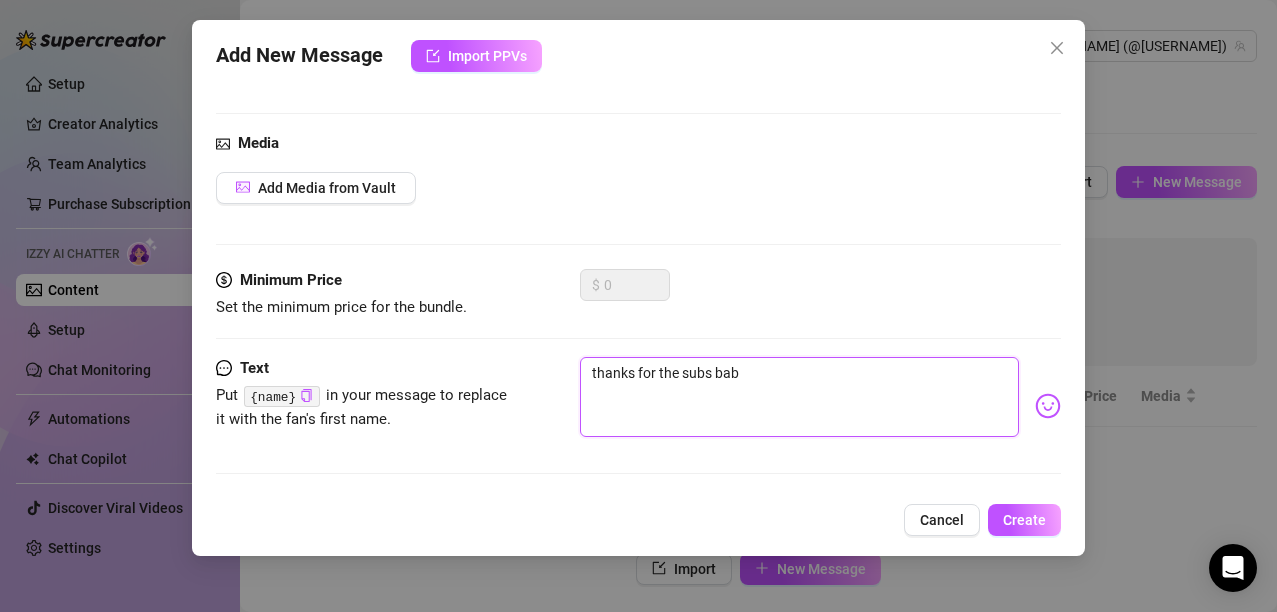 type on "thanks for the subs baby, how are you" 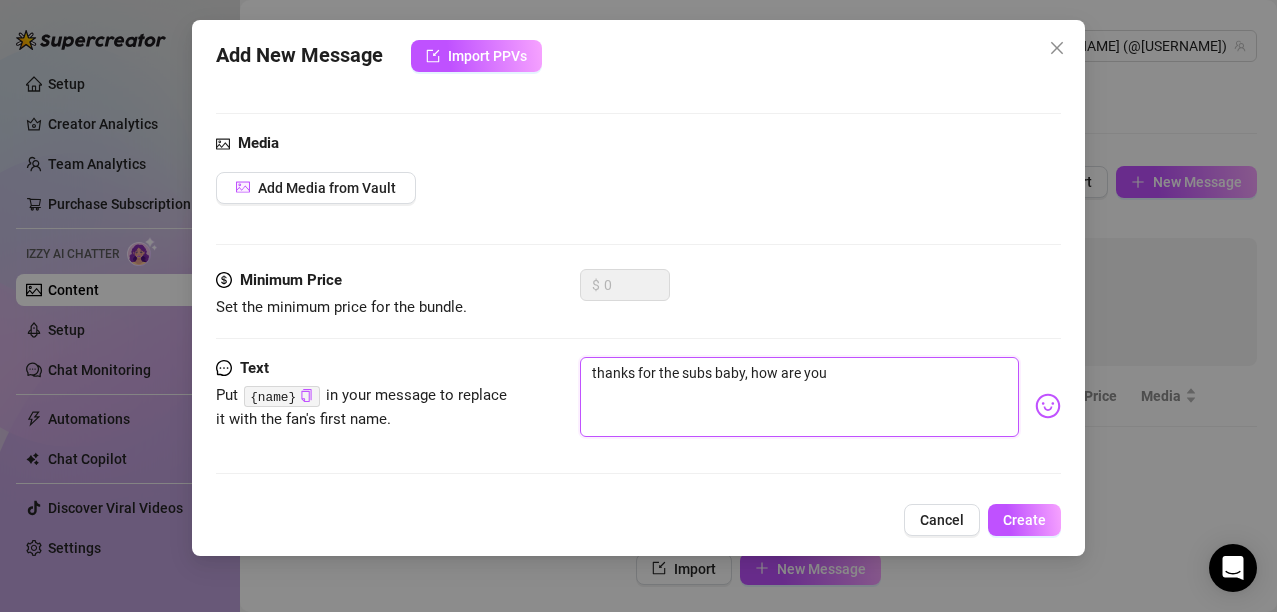 type on "thanks for the subs baby," 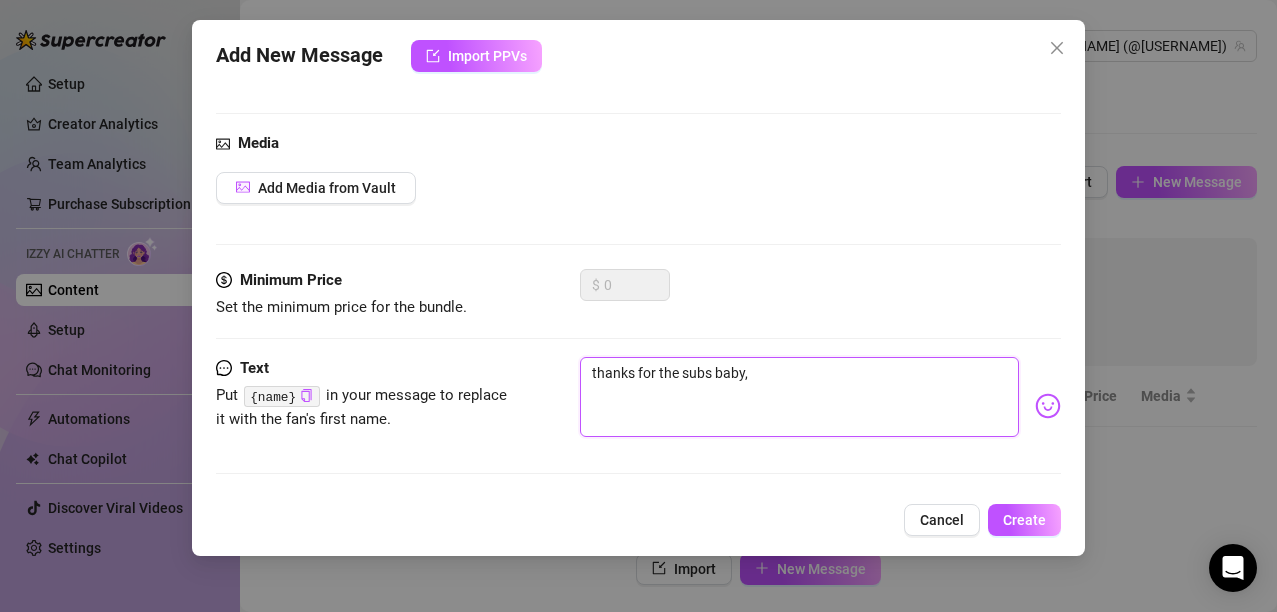 type on "thanks for the subs baby," 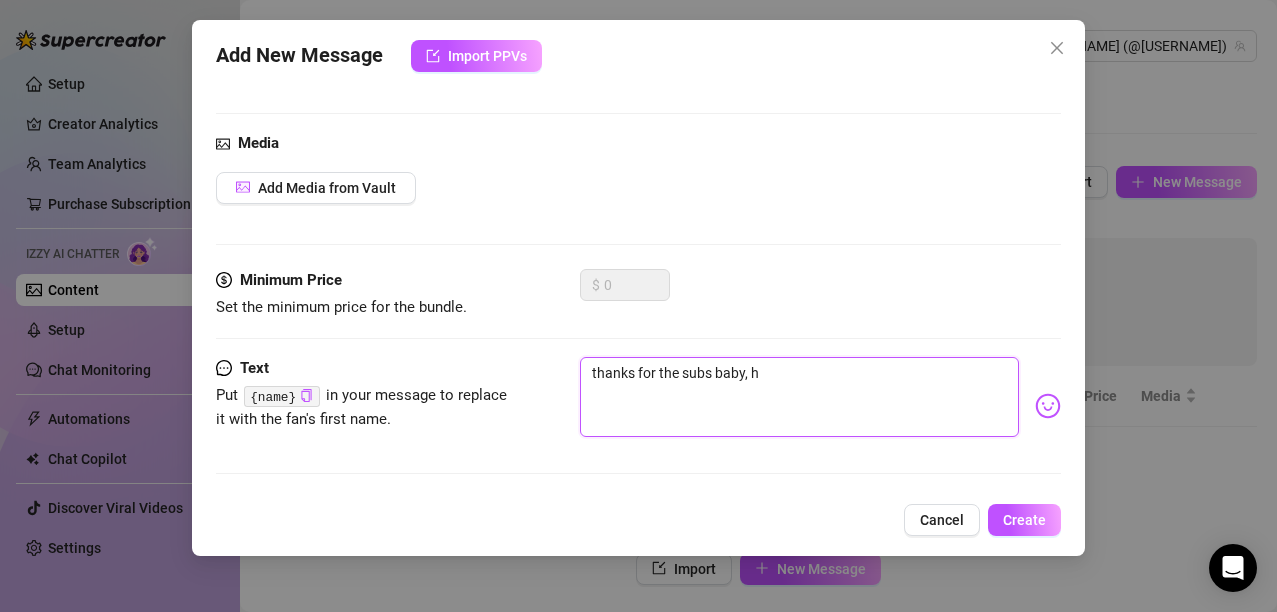 type on "thanks for the subs baby, ho" 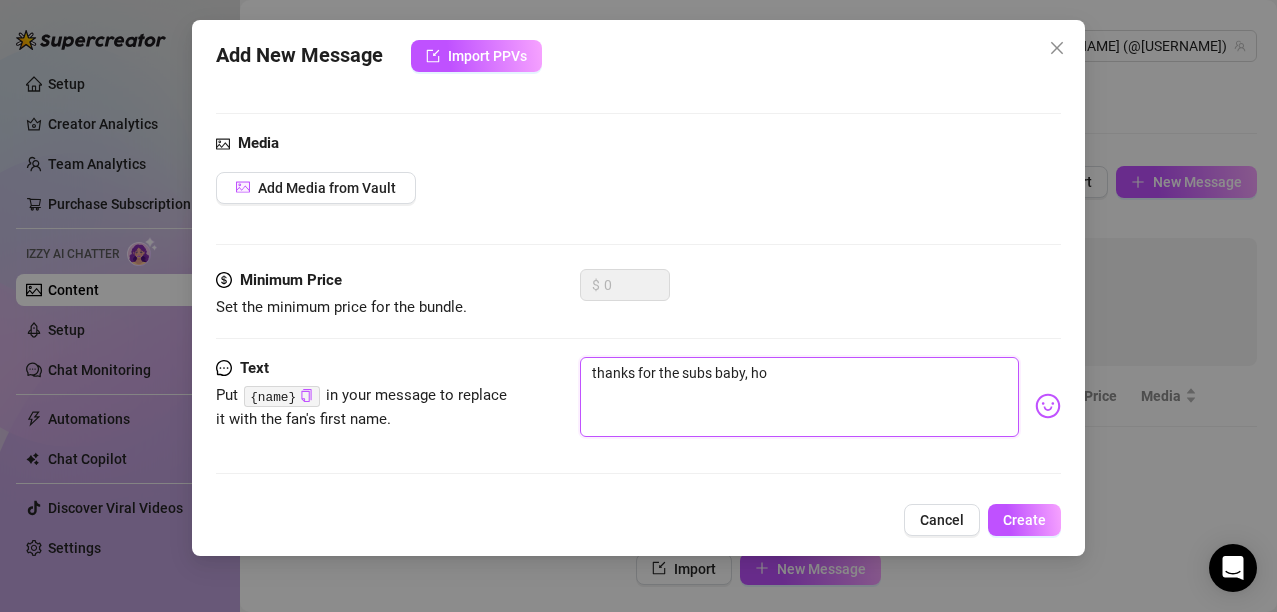 type on "thanks for the subs baby, how" 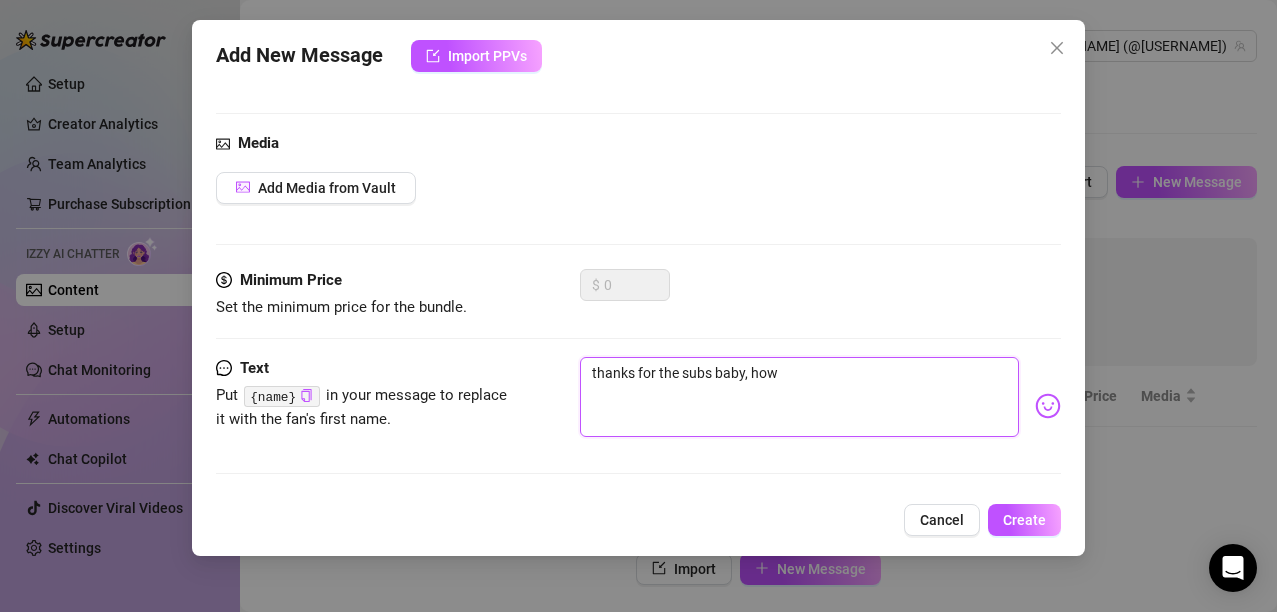 type on "thanks for the subs baby, how" 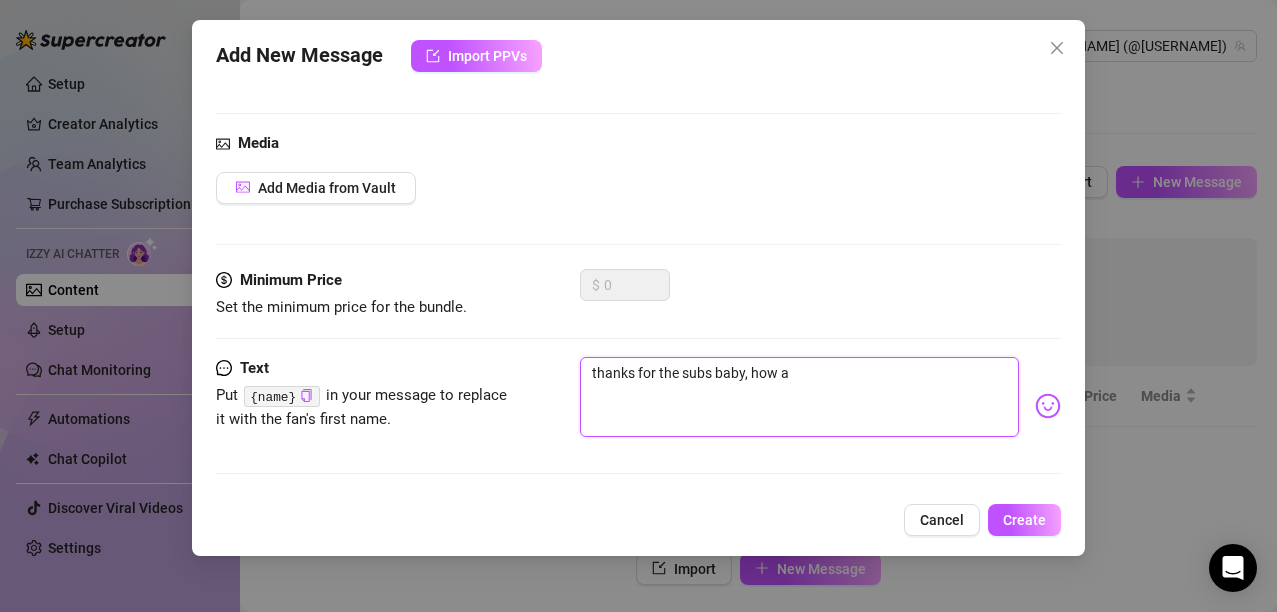 type on "thanks for the subs baby, how ar" 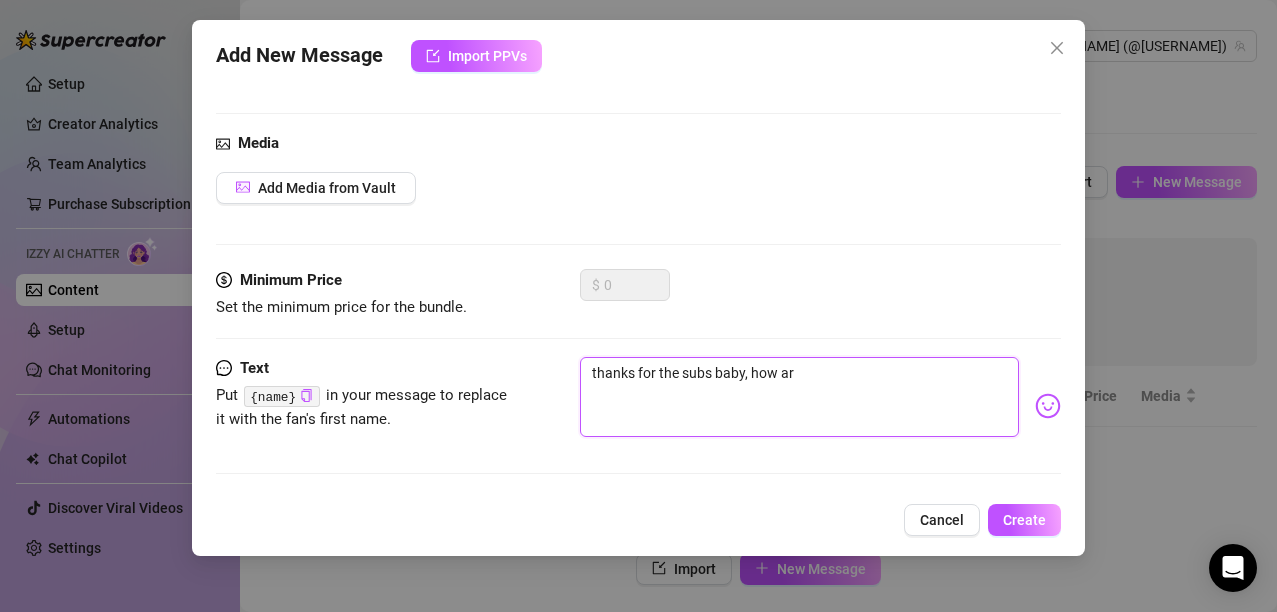 type on "thanks for the subs baby, how are" 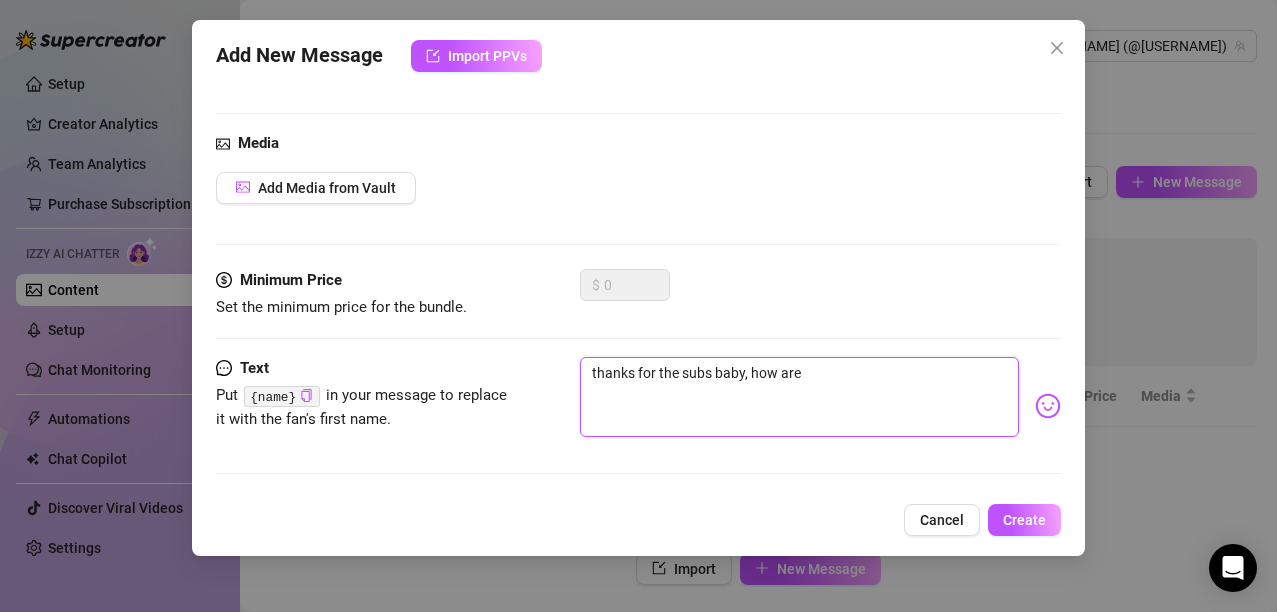 type on "thanks for the subs baby, how are" 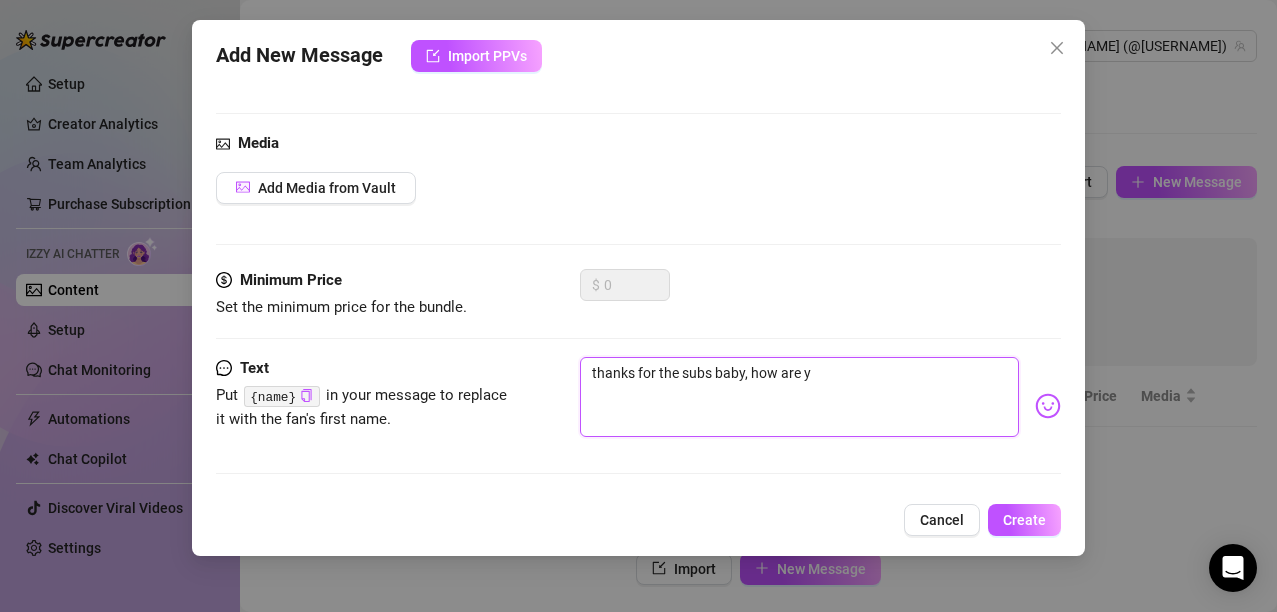 type on "thanks for the subs baby, how are yo" 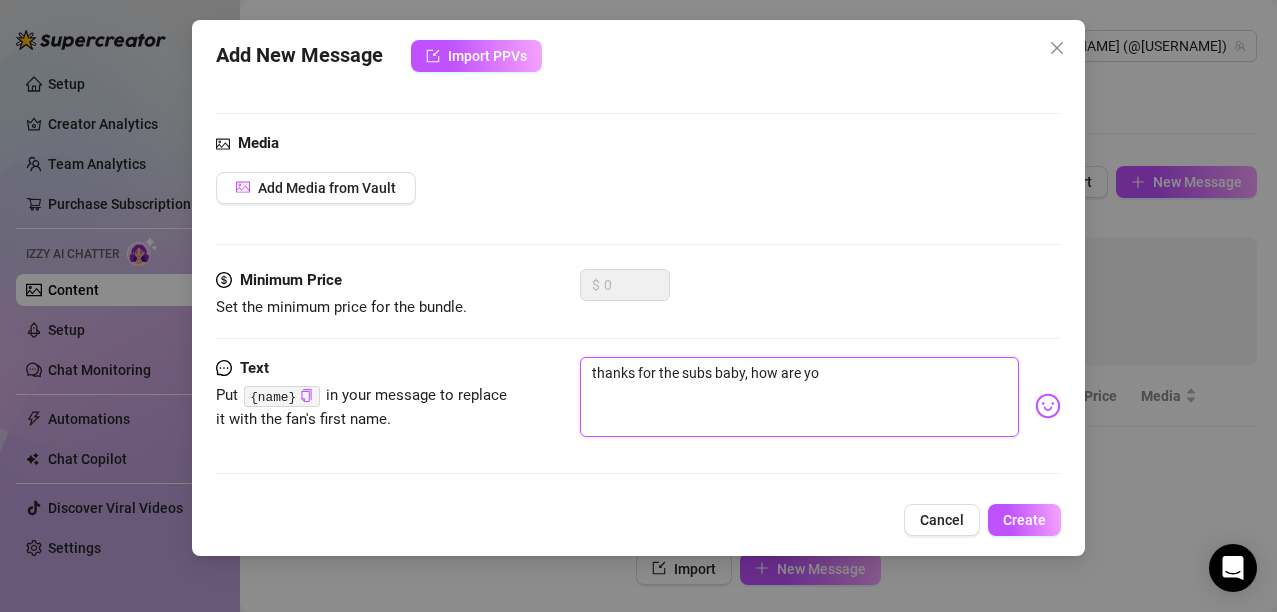 type on "thanks for the subs baby, how are you" 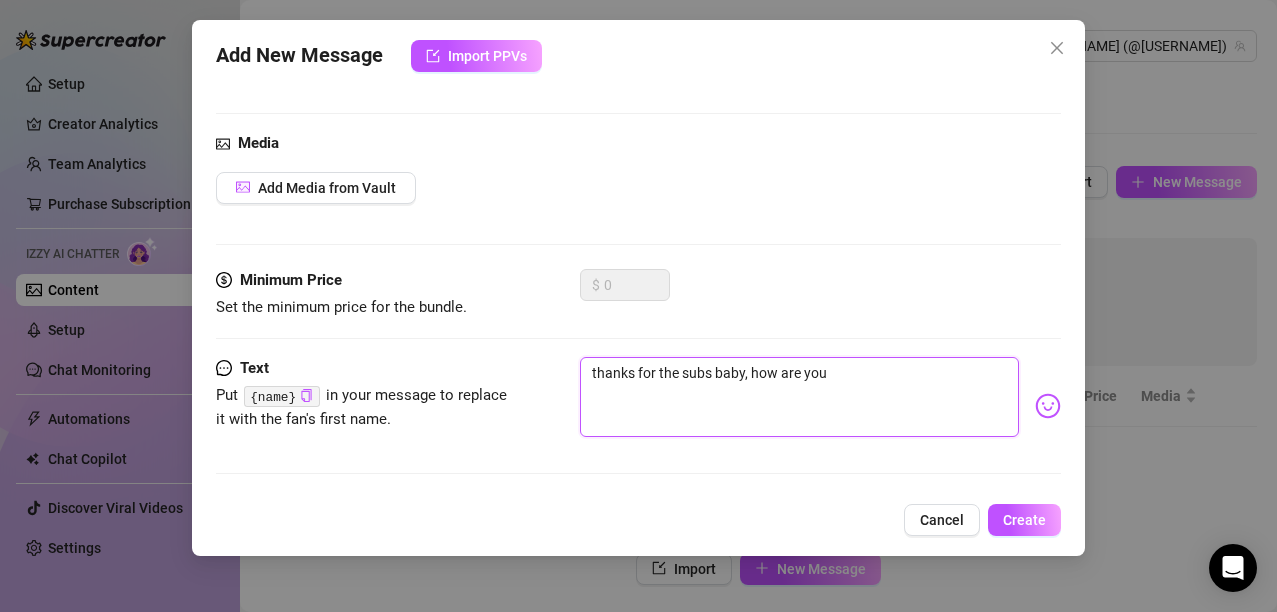type on "thanks for the subs baby, how are you?" 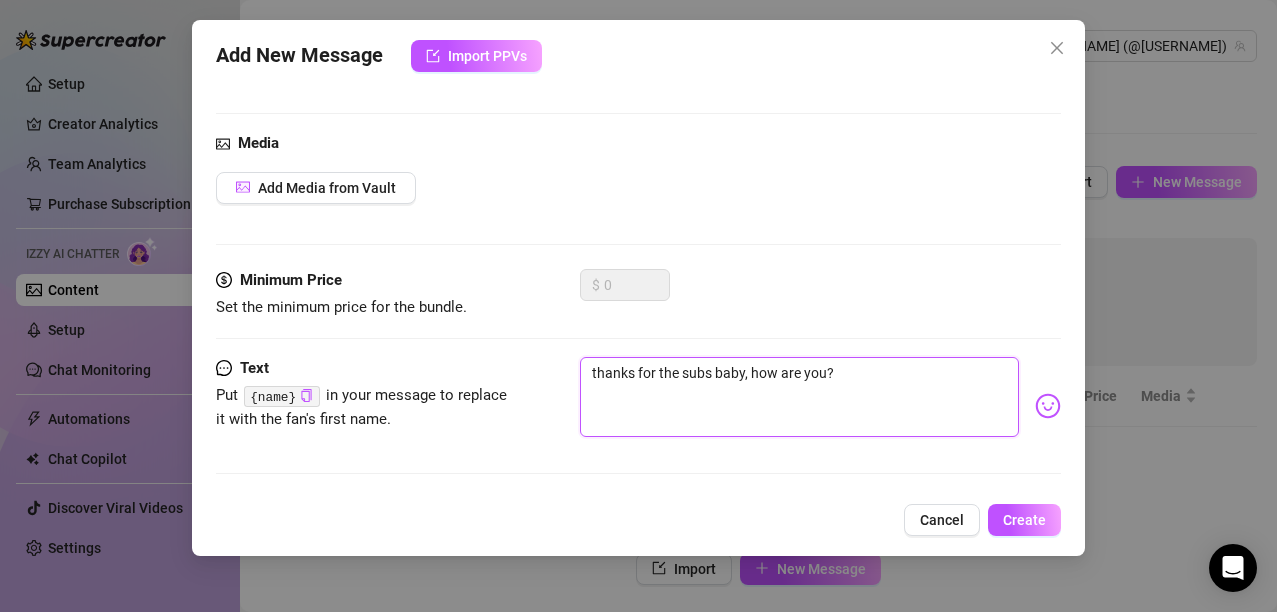 click on "thanks for the subs baby, how are you?" at bounding box center (800, 397) 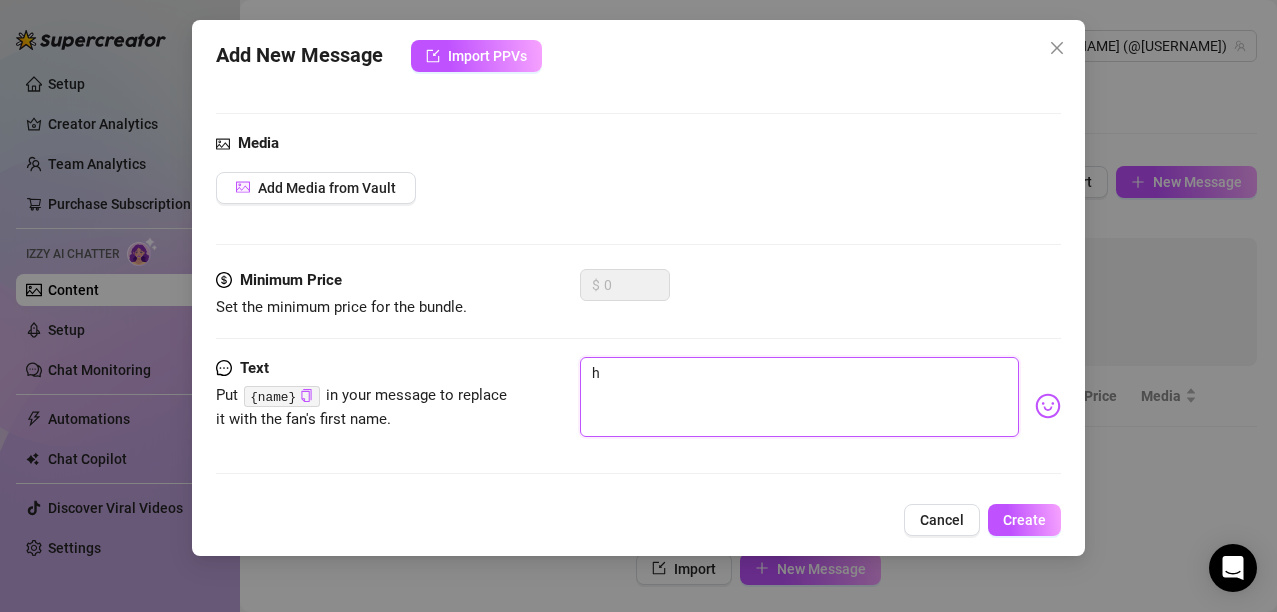 type on "he" 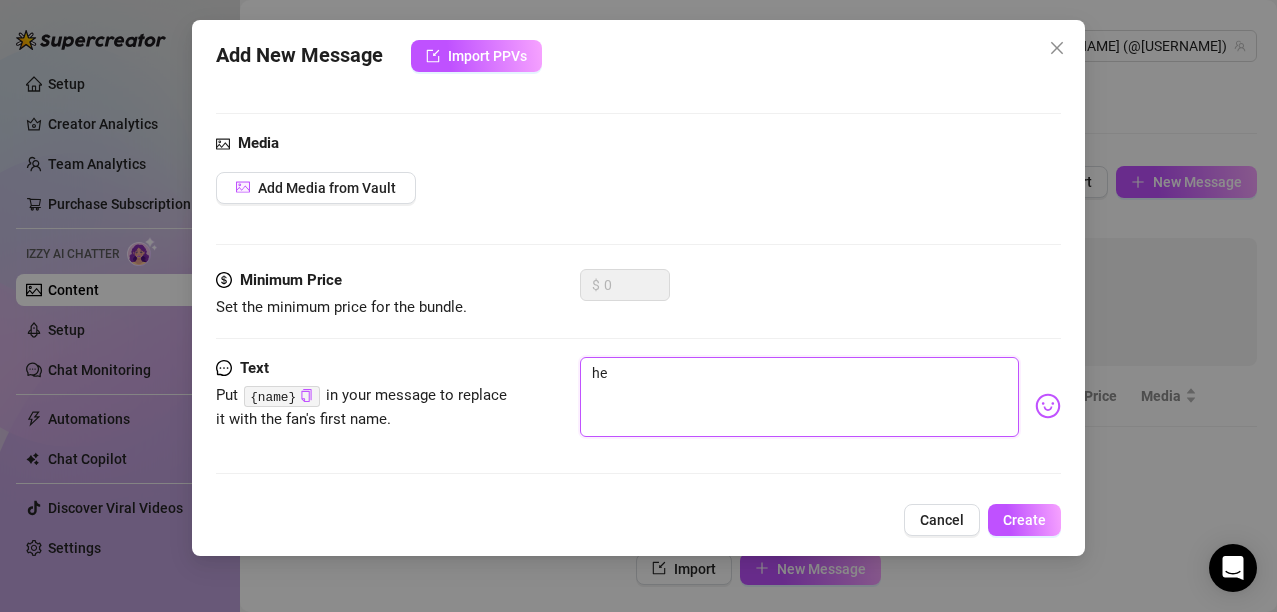 type on "hey" 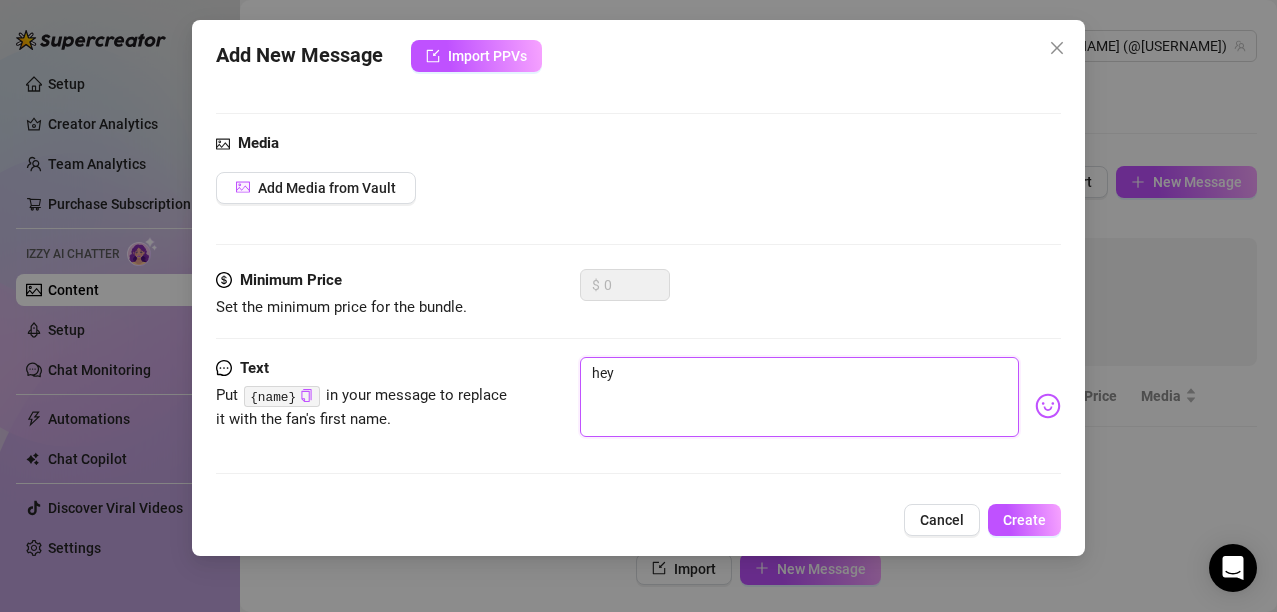 type on "heyy" 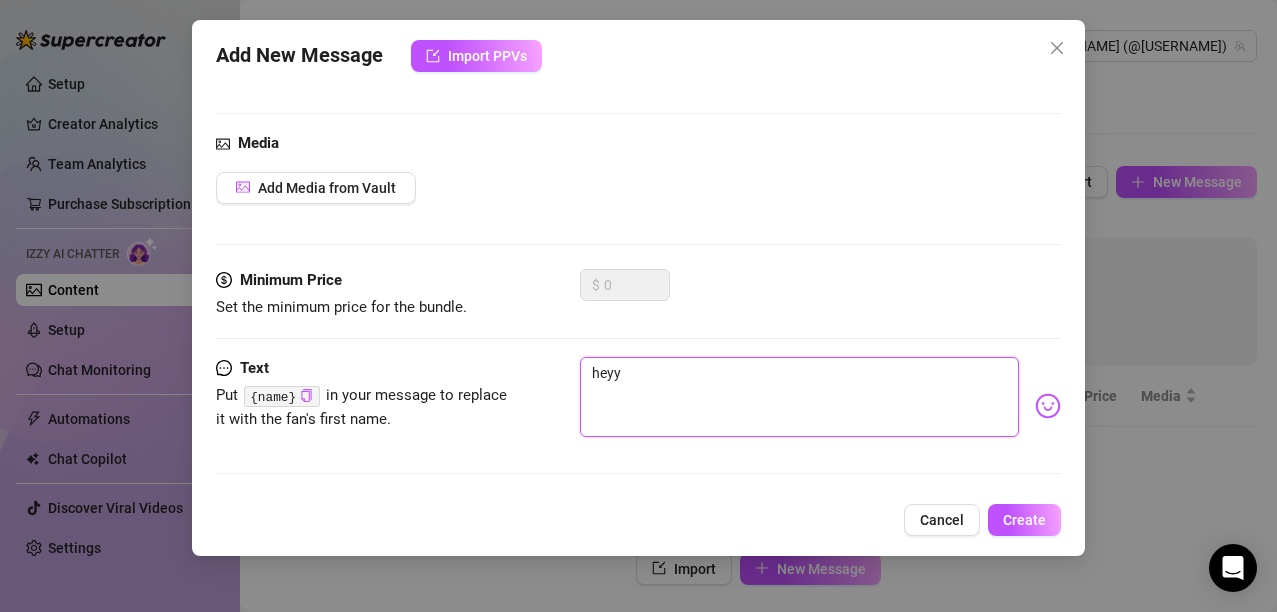 type on "heyy" 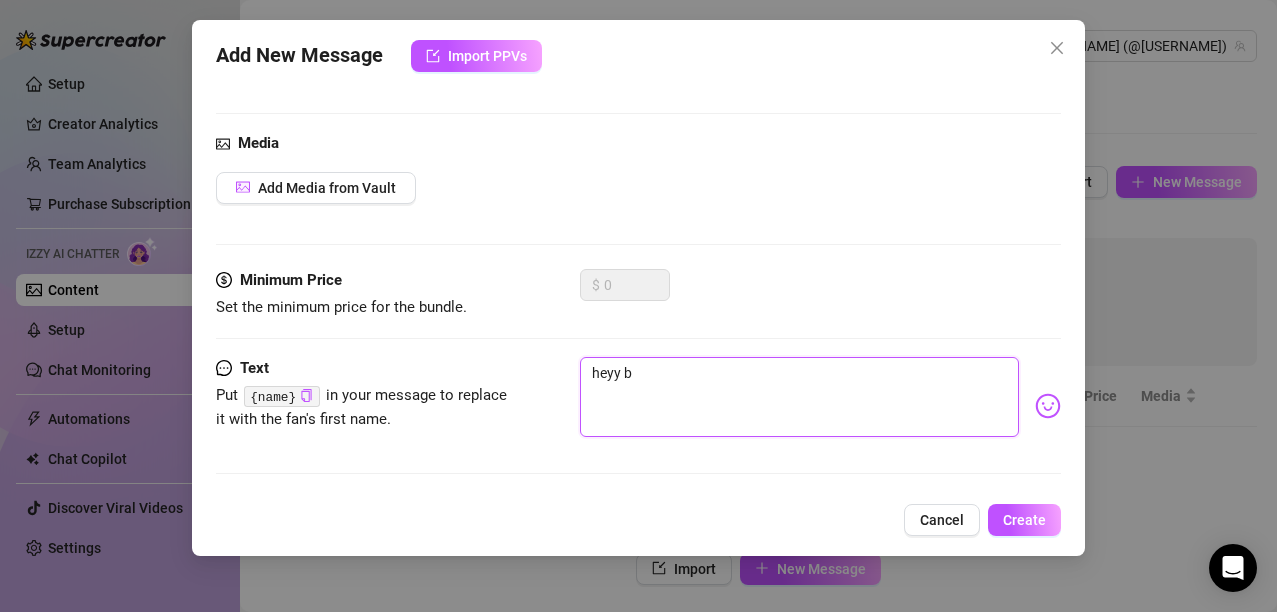 type on "heyy ba" 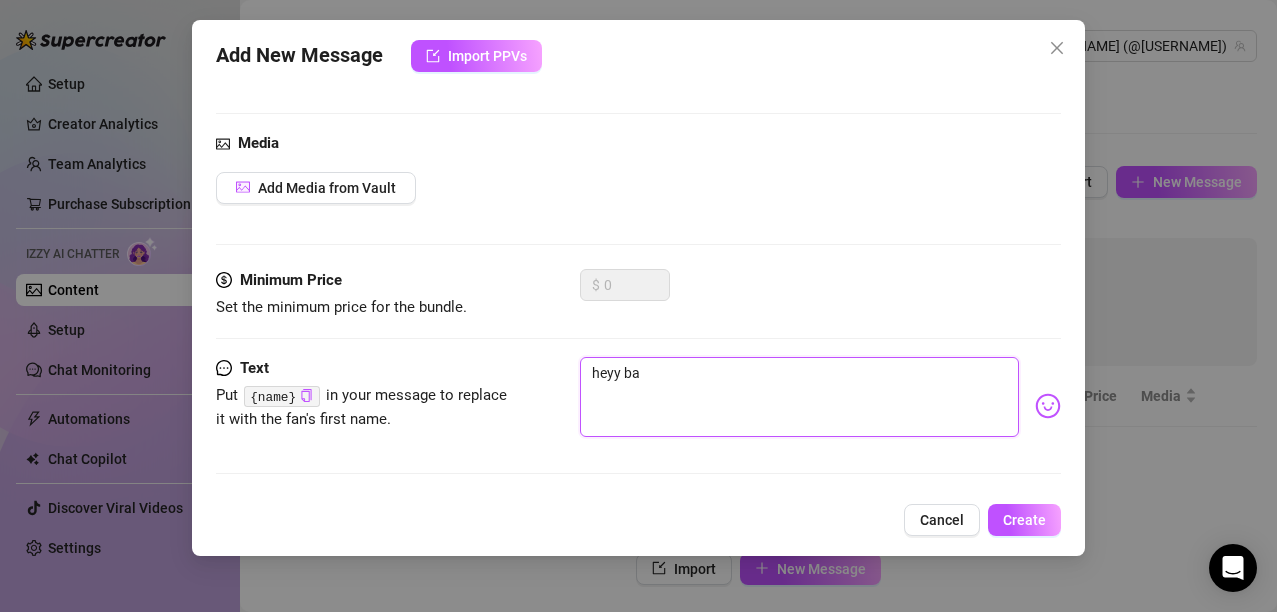 type on "heyy bab" 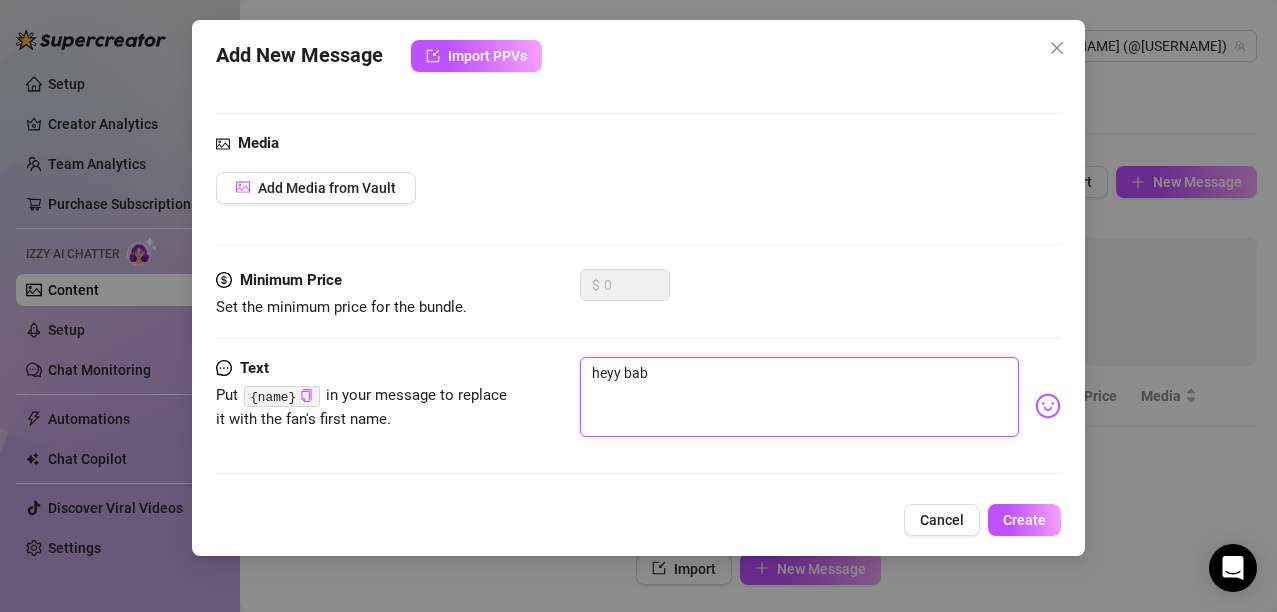 type on "heyy baby" 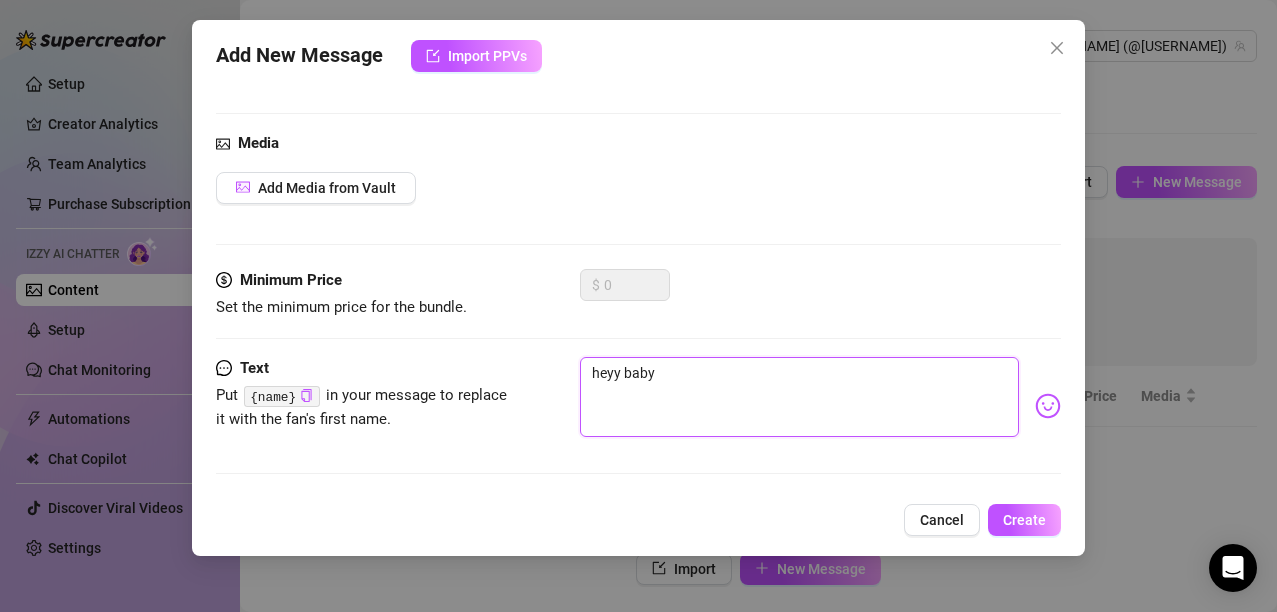 type on "heyy baby," 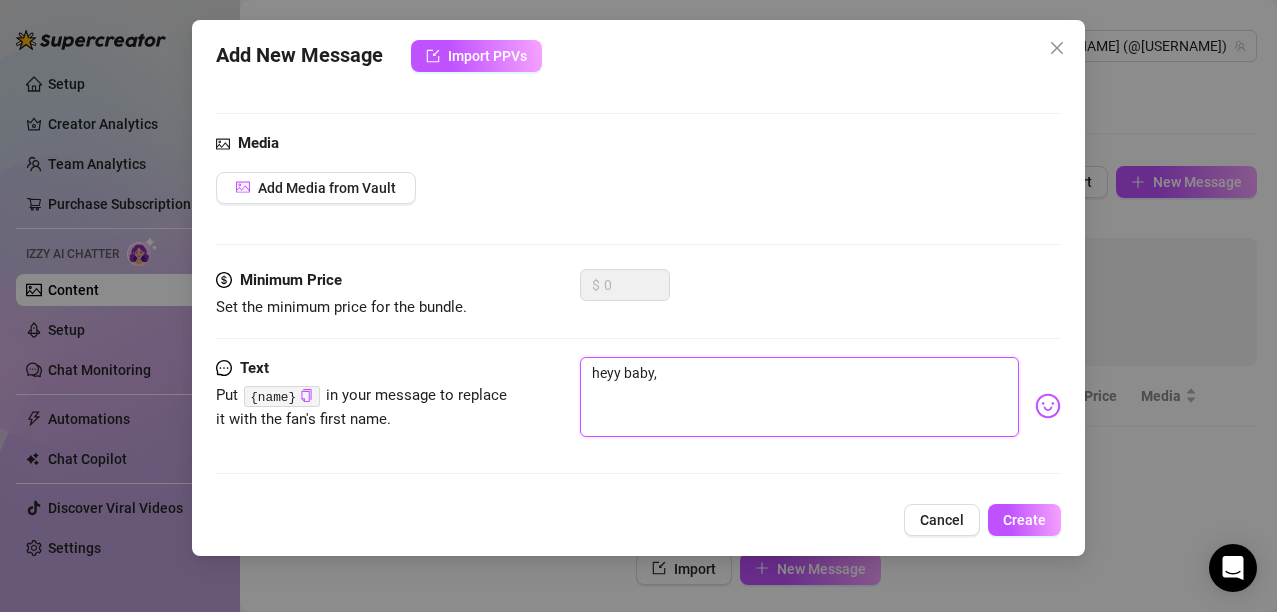 type on "heyy baby," 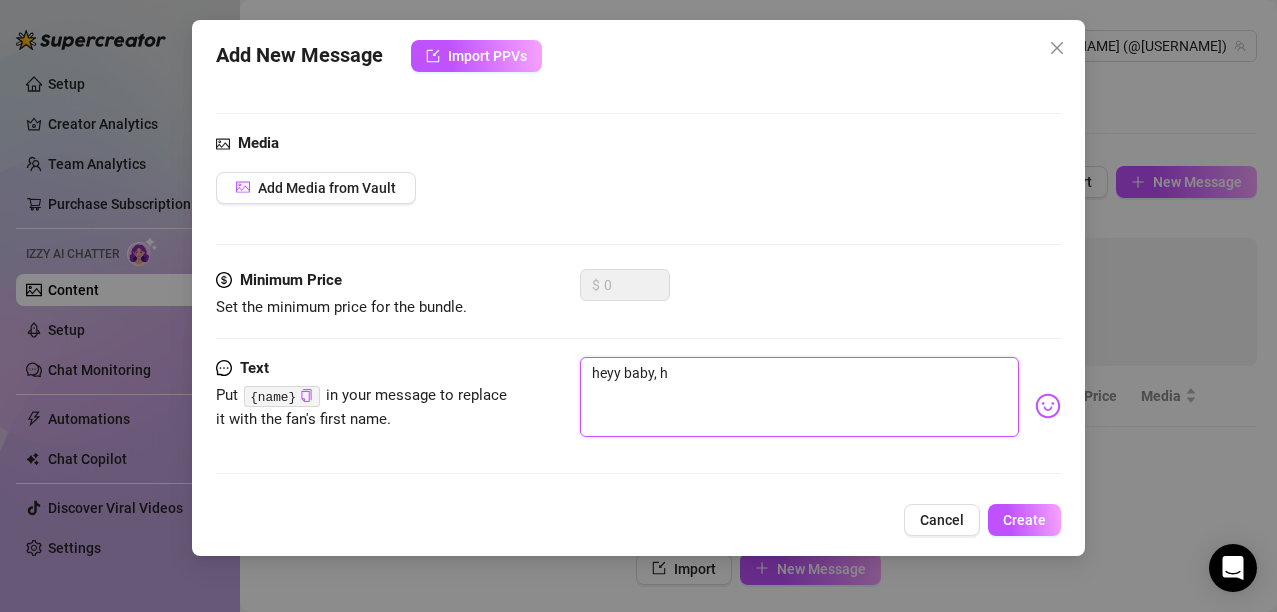 type on "heyy baby, ho" 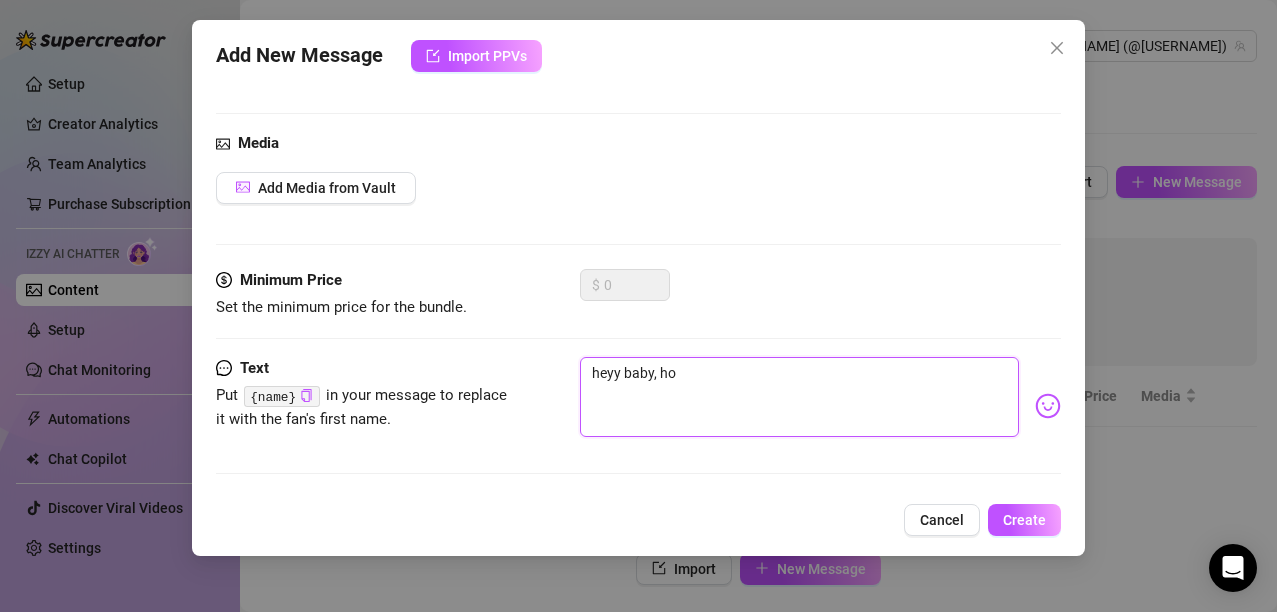type on "heyy baby, how" 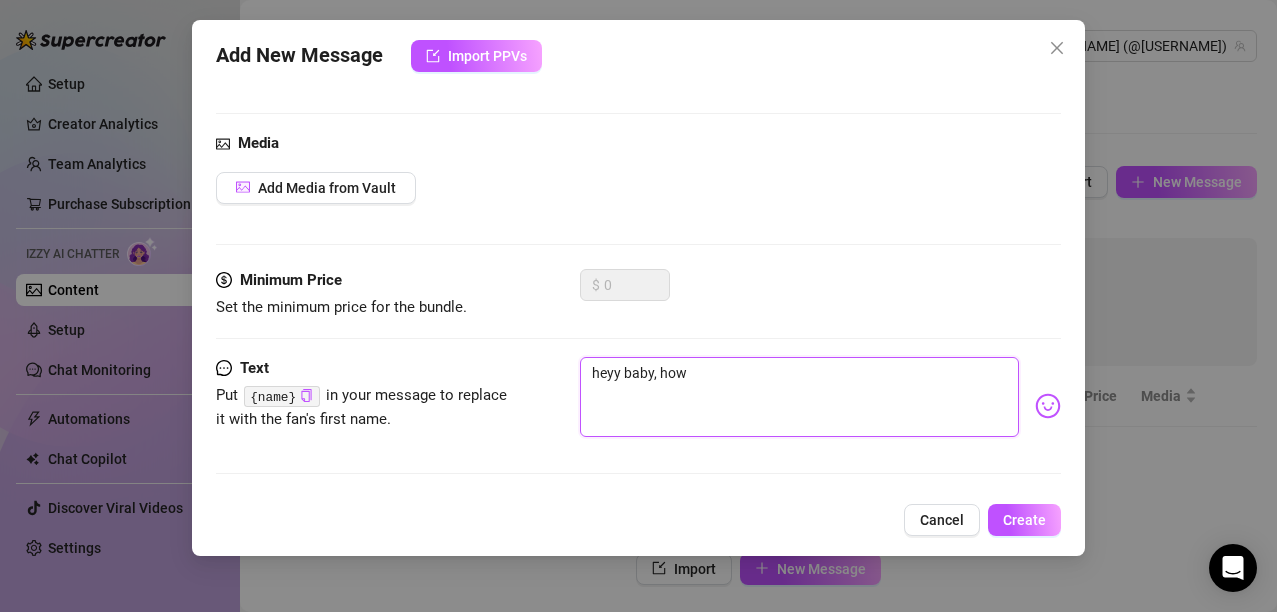 type on "heyy baby, how" 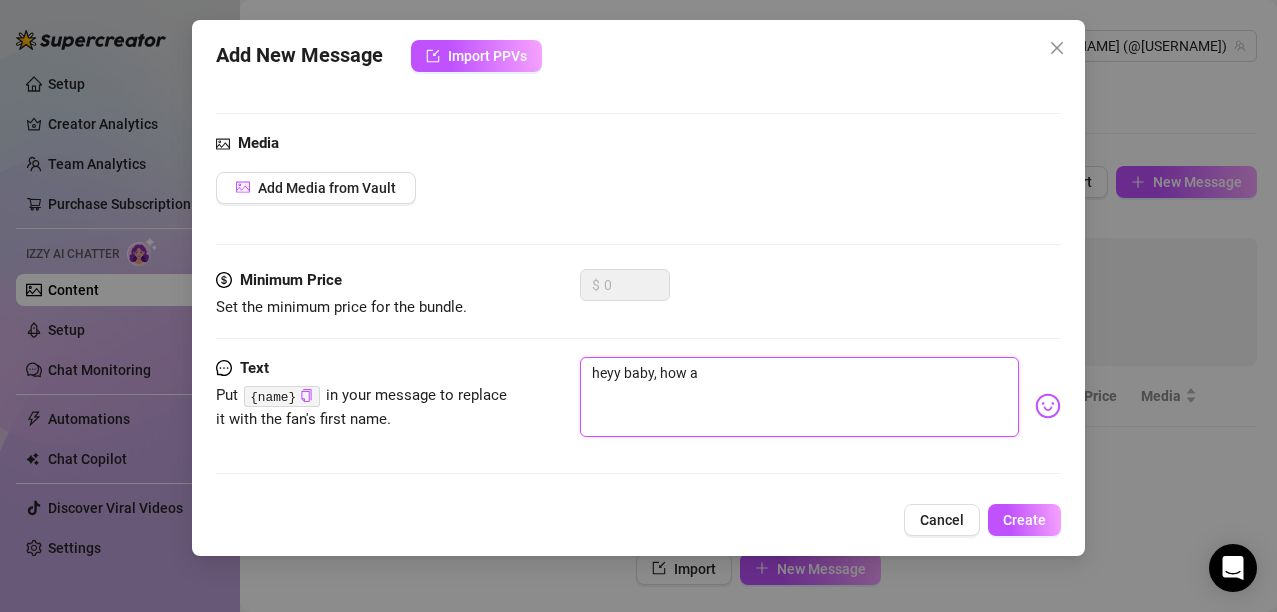 type on "heyy baby, how ar" 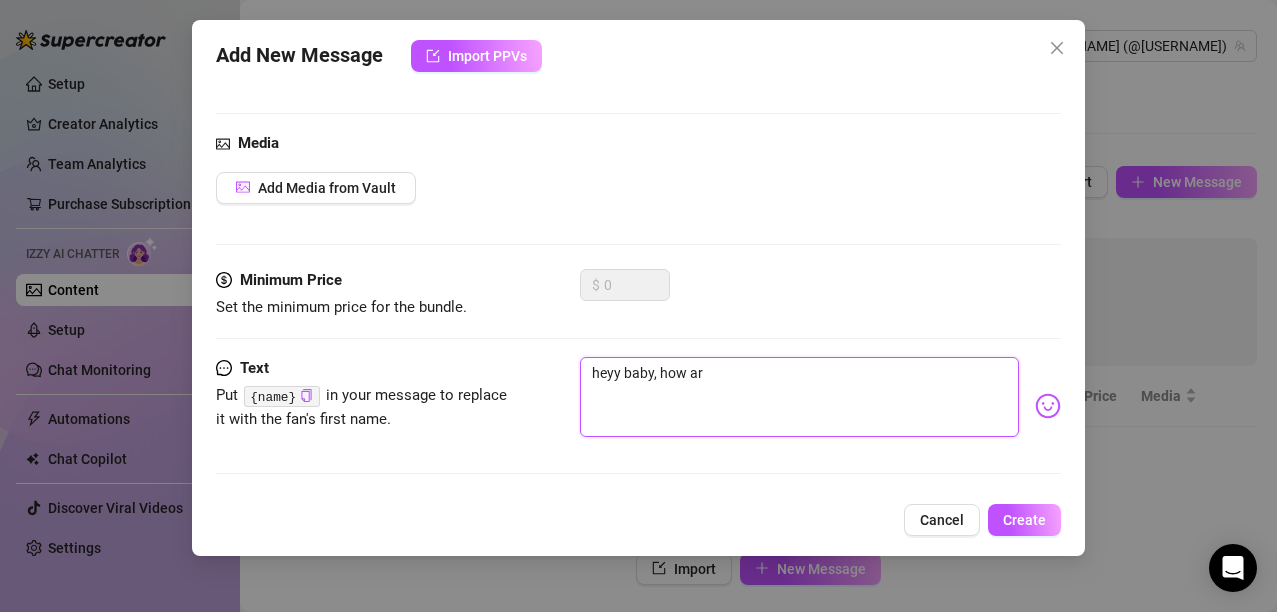 type on "heyy baby, how are" 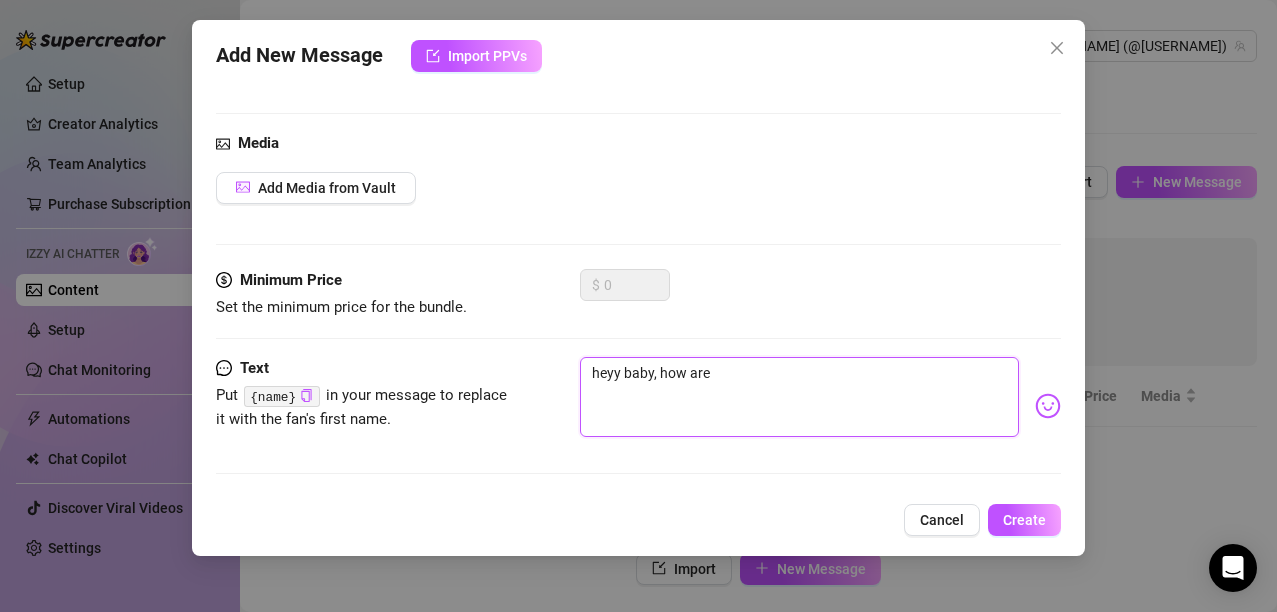 type on "heyy baby, how are" 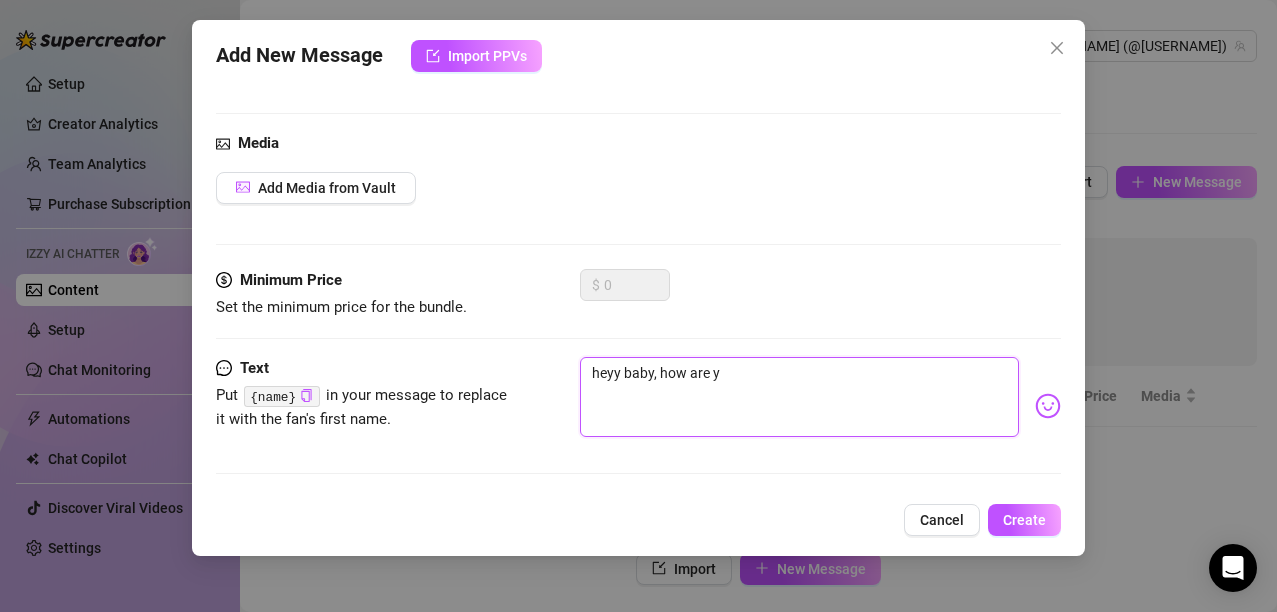 type on "heyy baby, how are yo" 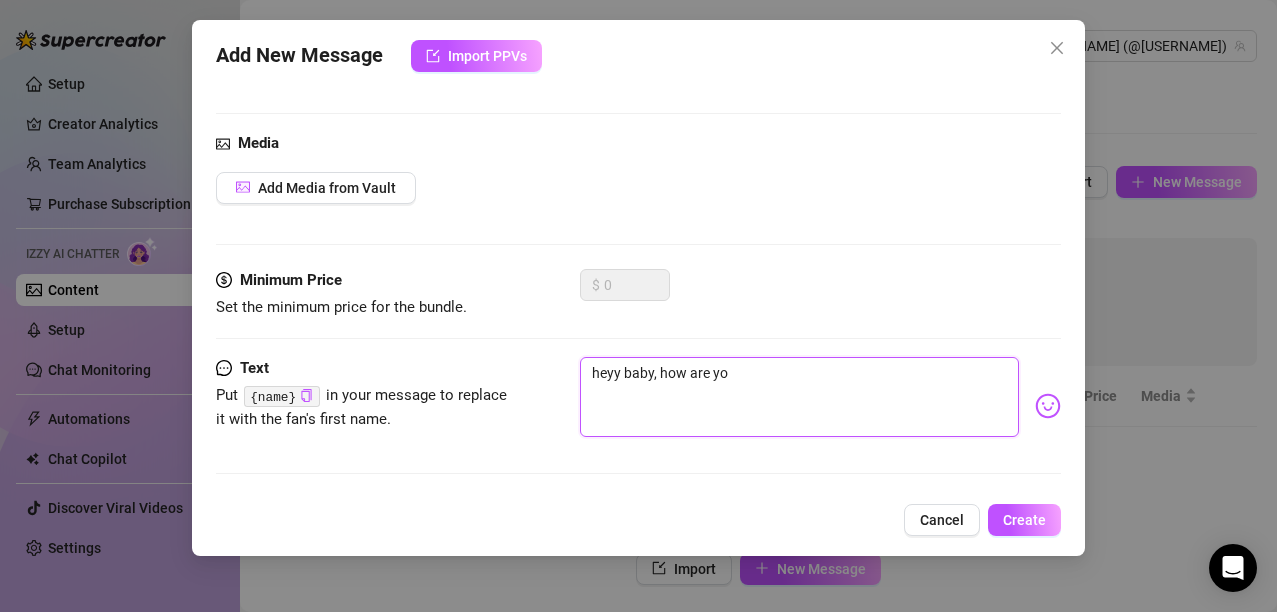 type on "heyy baby, how are you" 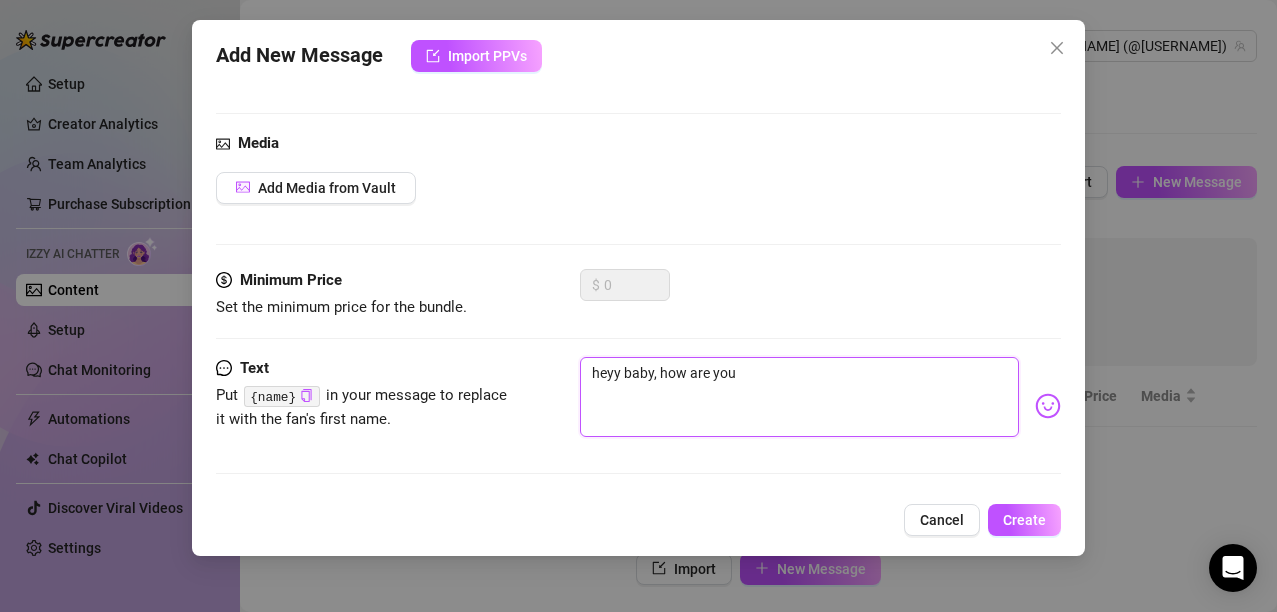 type on "heyy baby, how are you?" 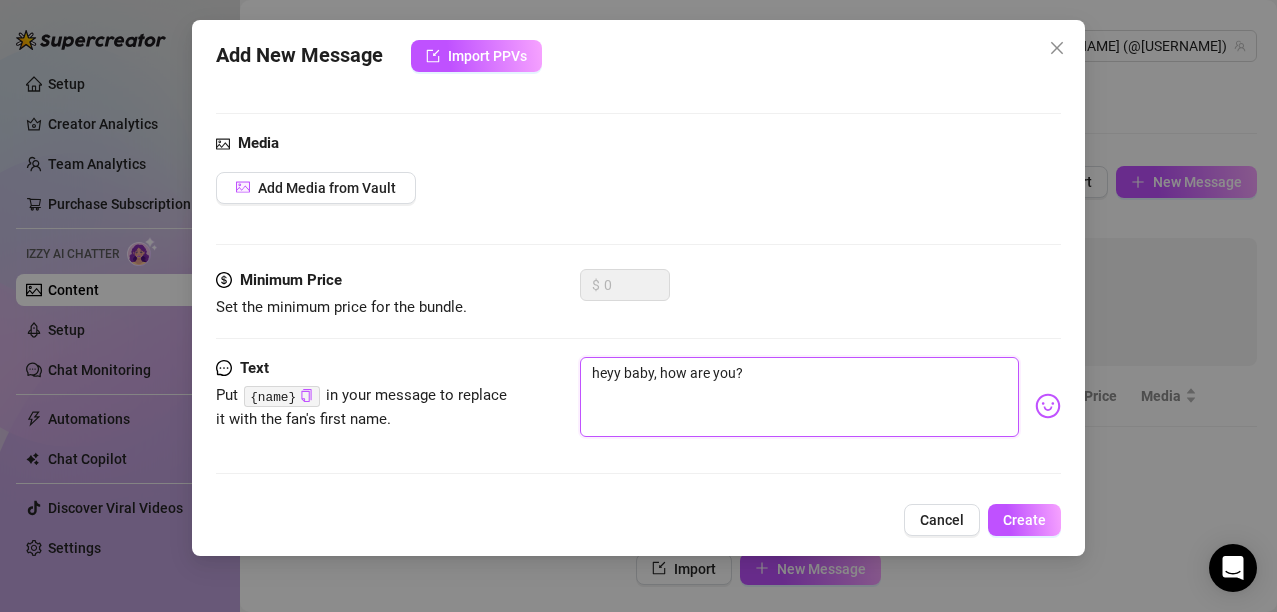 type on "heyy baby, how are you?♥" 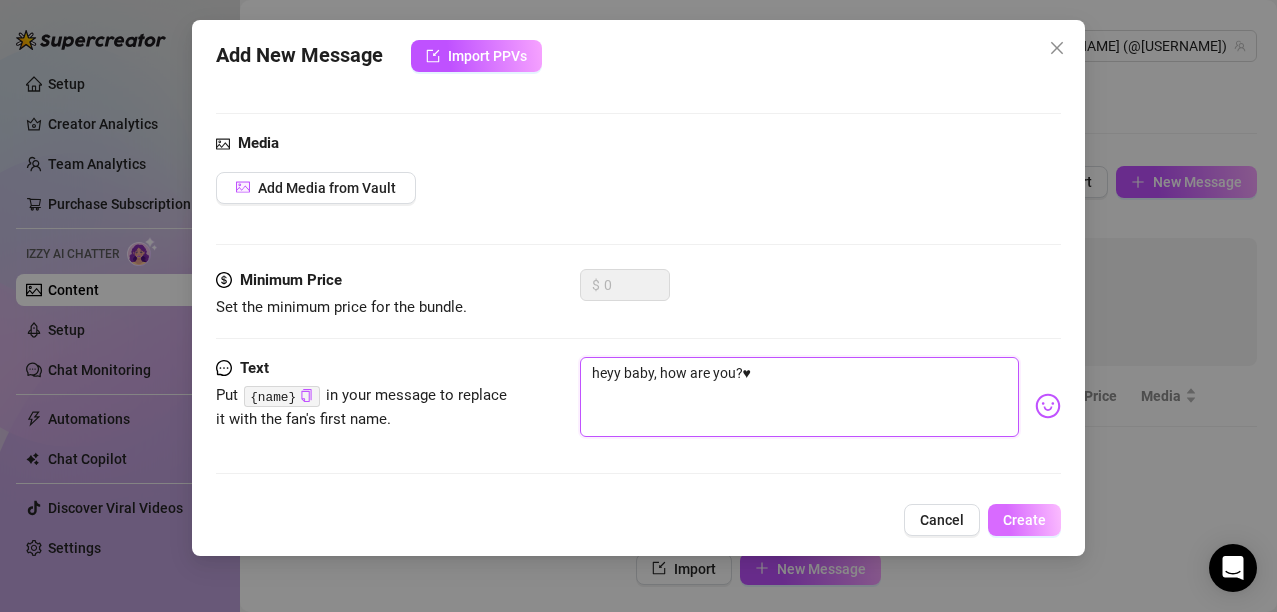 type on "heyy baby, how are you?♥" 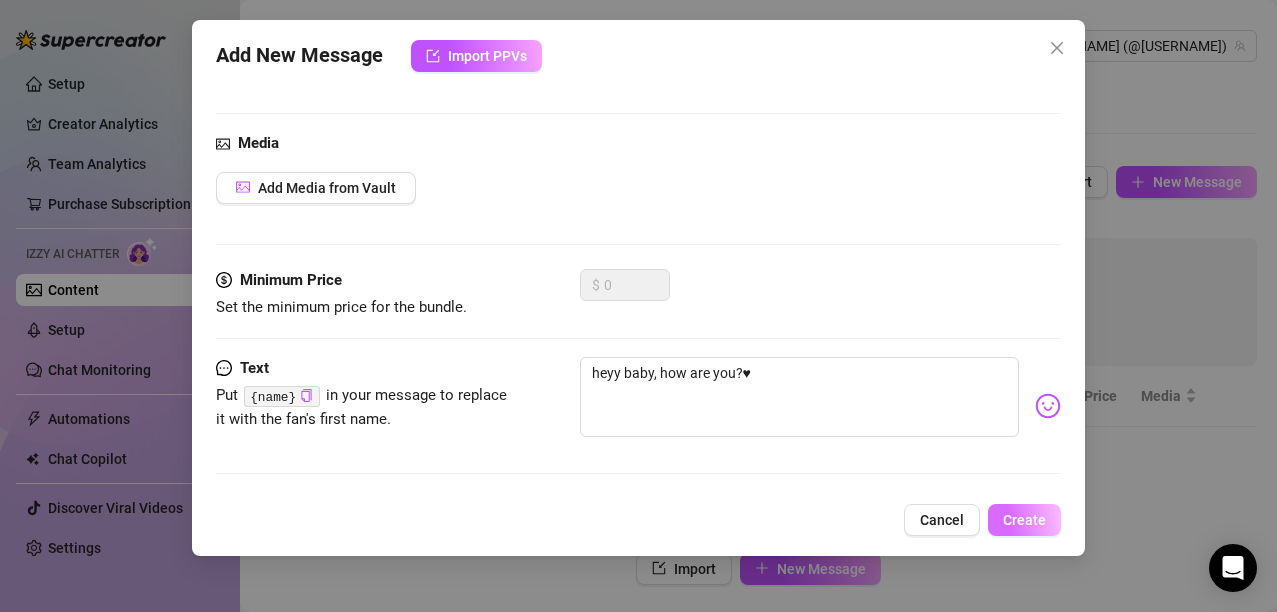 click on "Create" at bounding box center [1024, 520] 